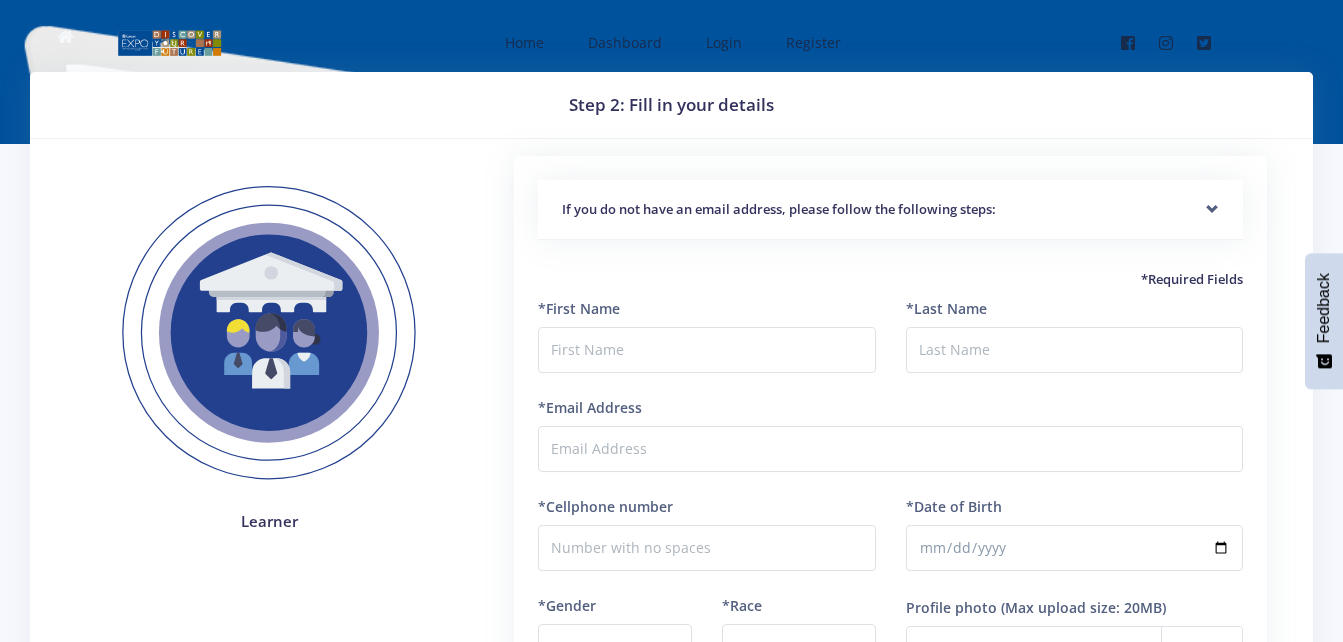 scroll, scrollTop: 0, scrollLeft: 0, axis: both 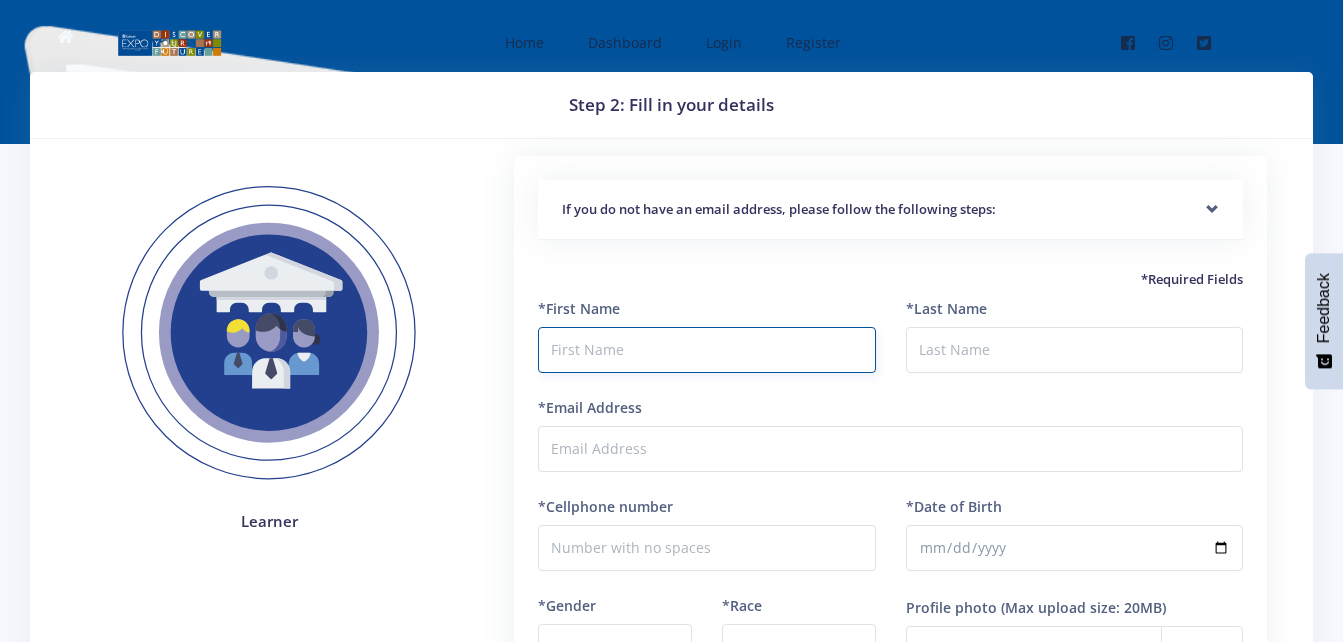 click at bounding box center (706, 350) 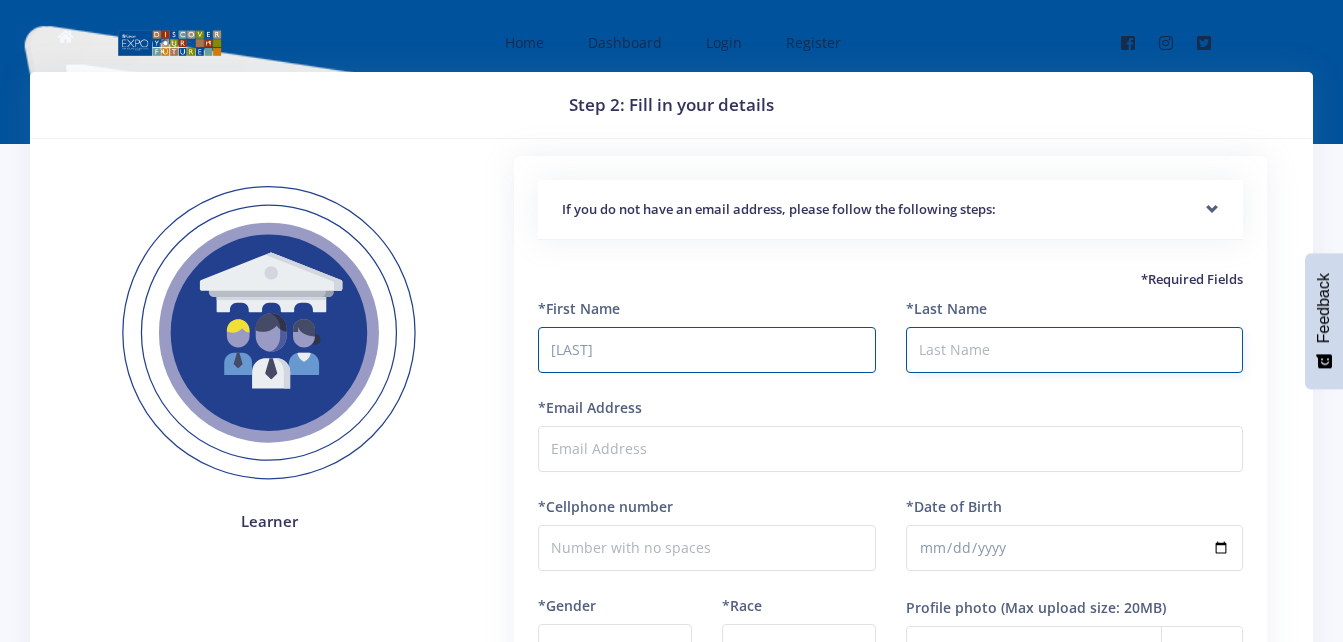 type on "Williams" 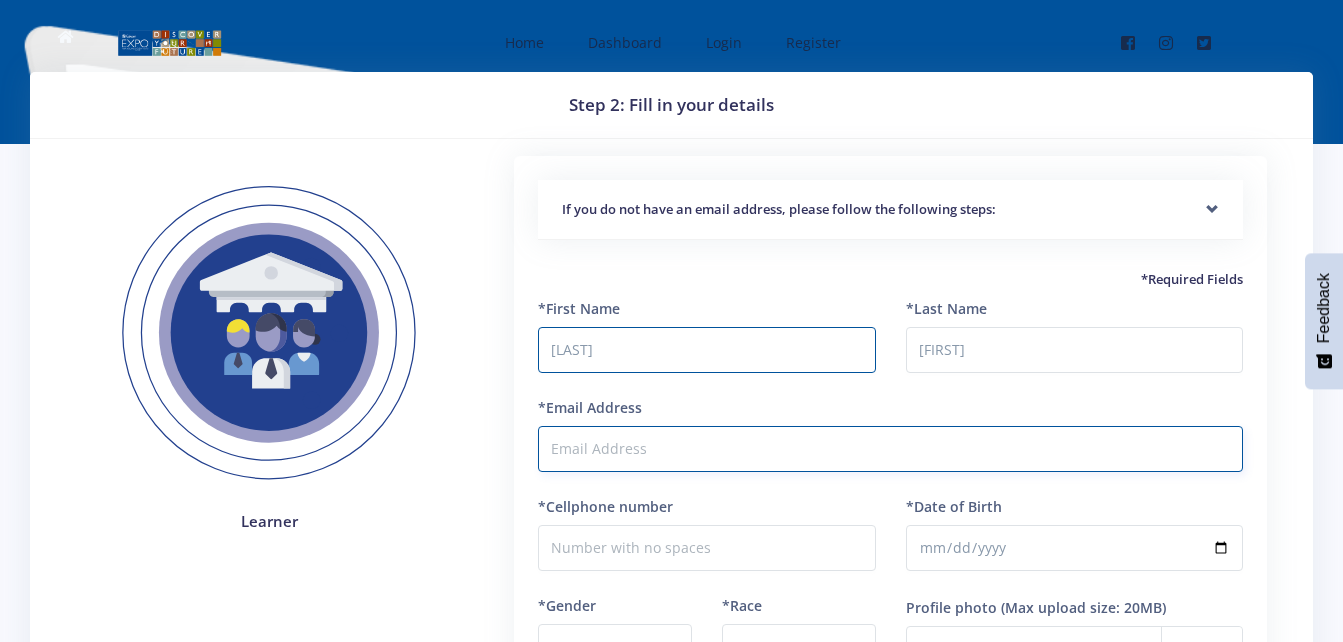 type on "S67900111@gmail.com" 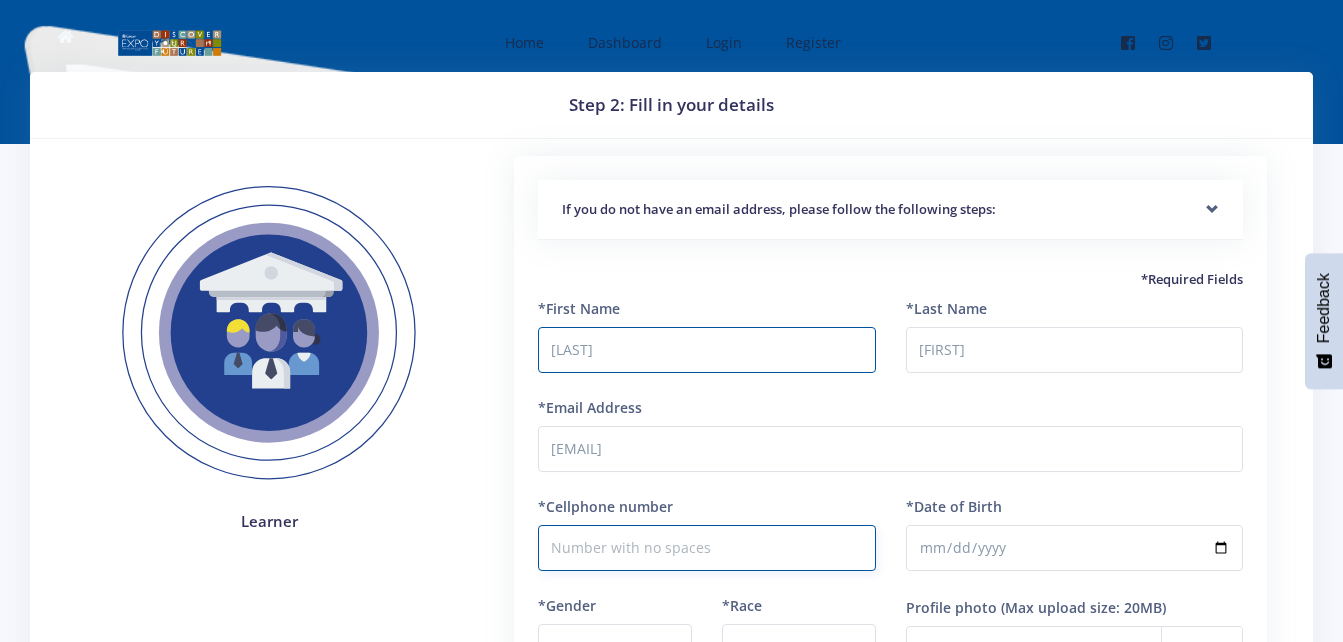 type on "0835519718" 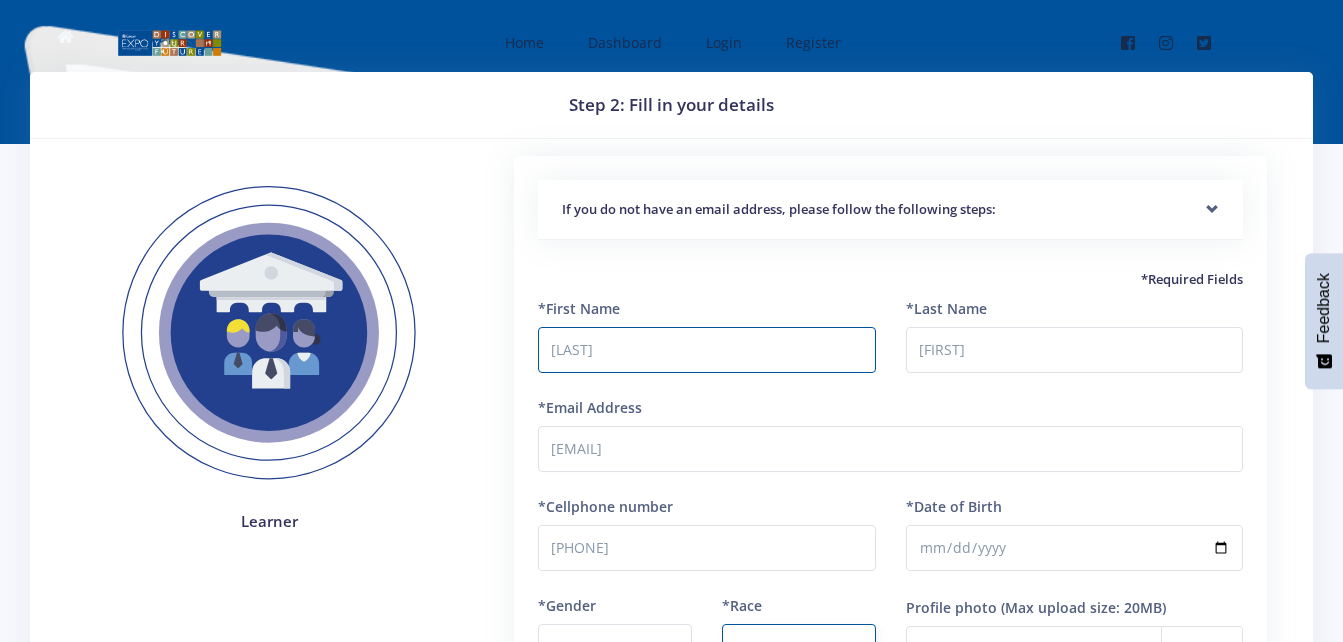 select on "Coloured" 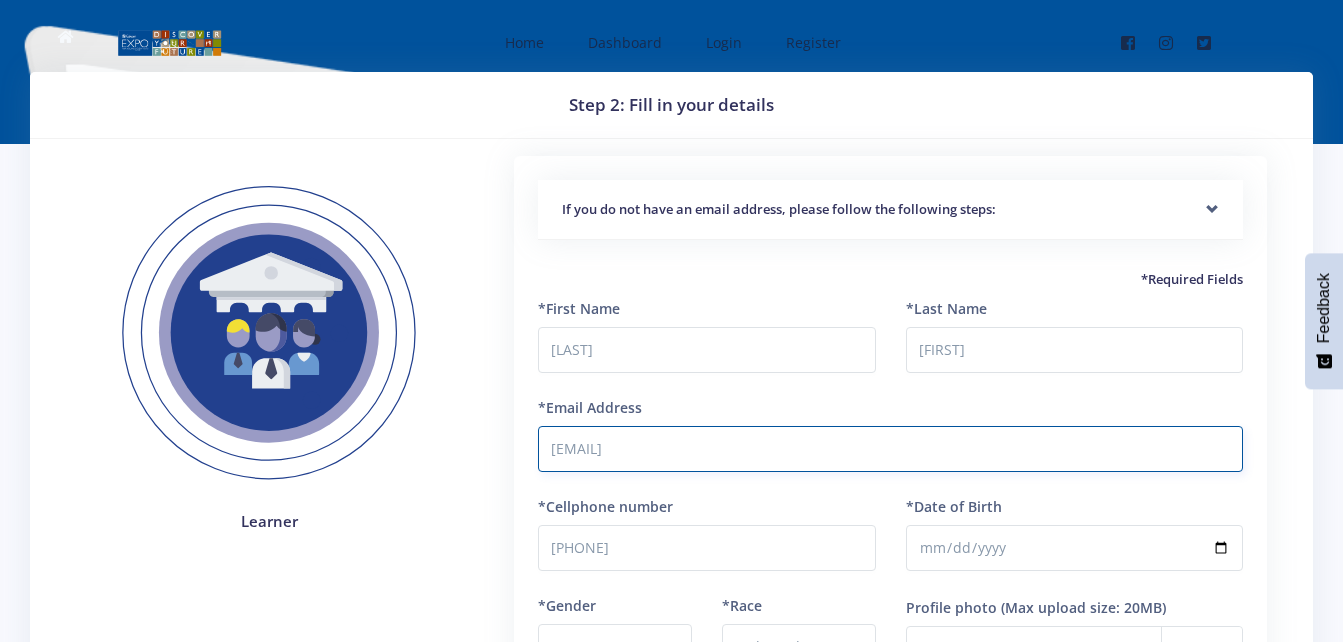 drag, startPoint x: 726, startPoint y: 448, endPoint x: 542, endPoint y: 456, distance: 184.17383 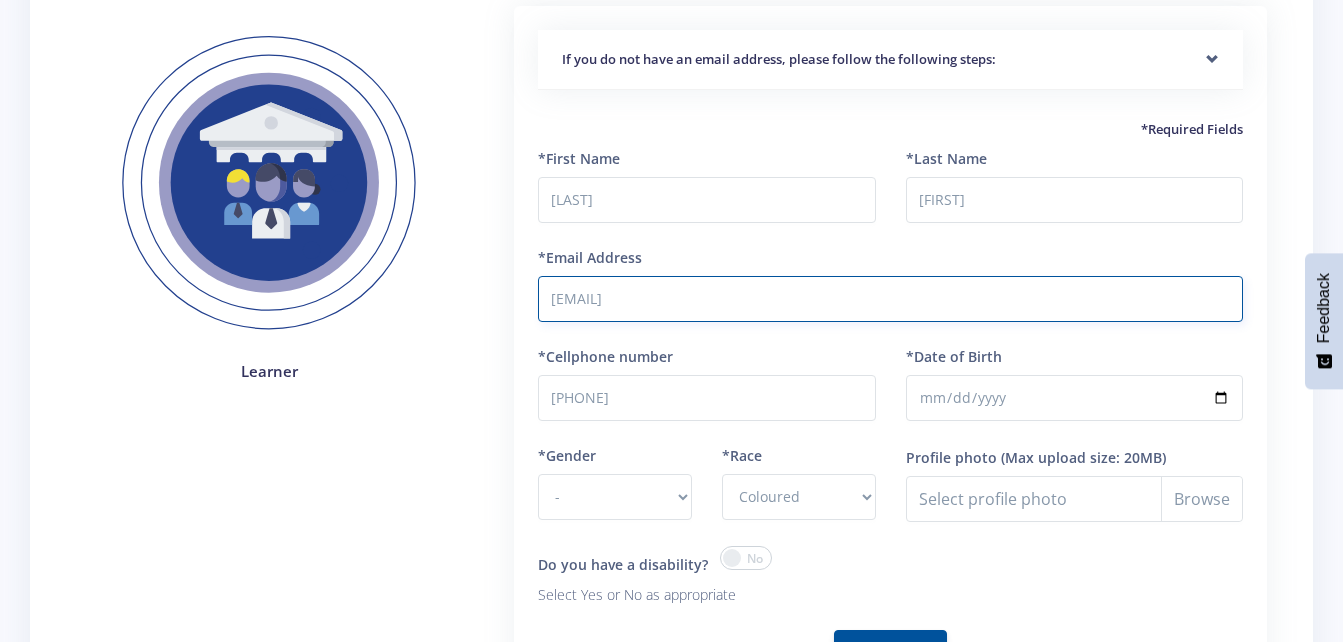 scroll, scrollTop: 183, scrollLeft: 0, axis: vertical 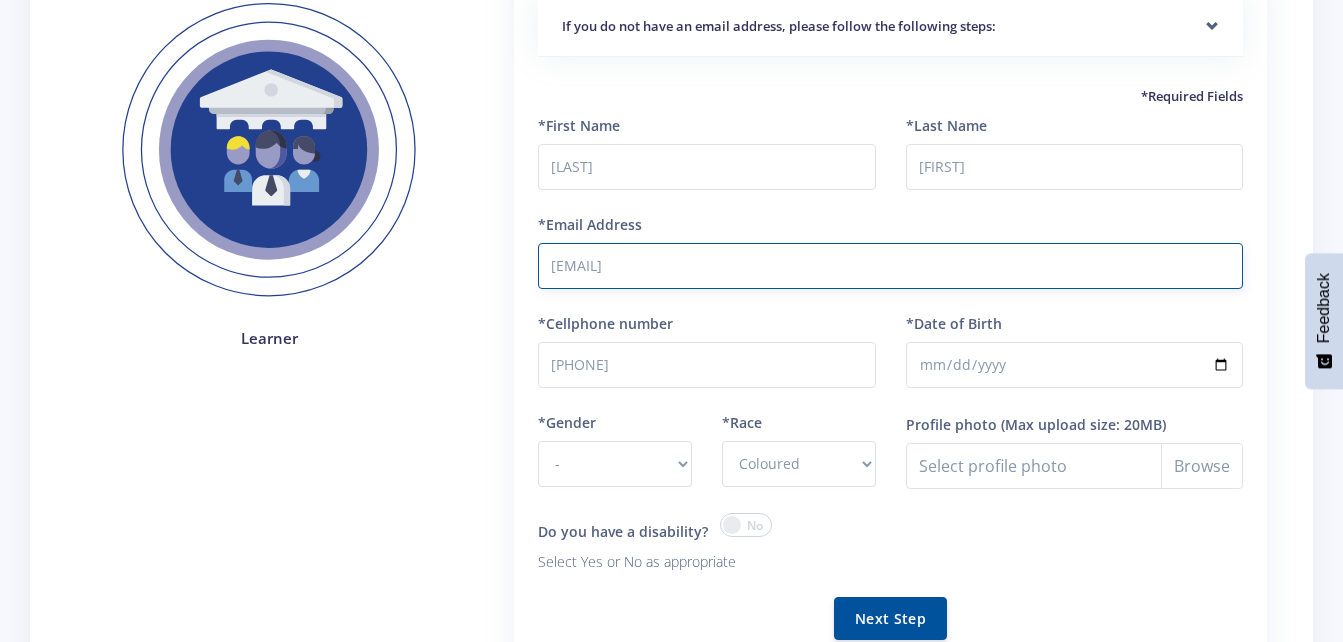 type on "williamssheldon917@yahoo.com" 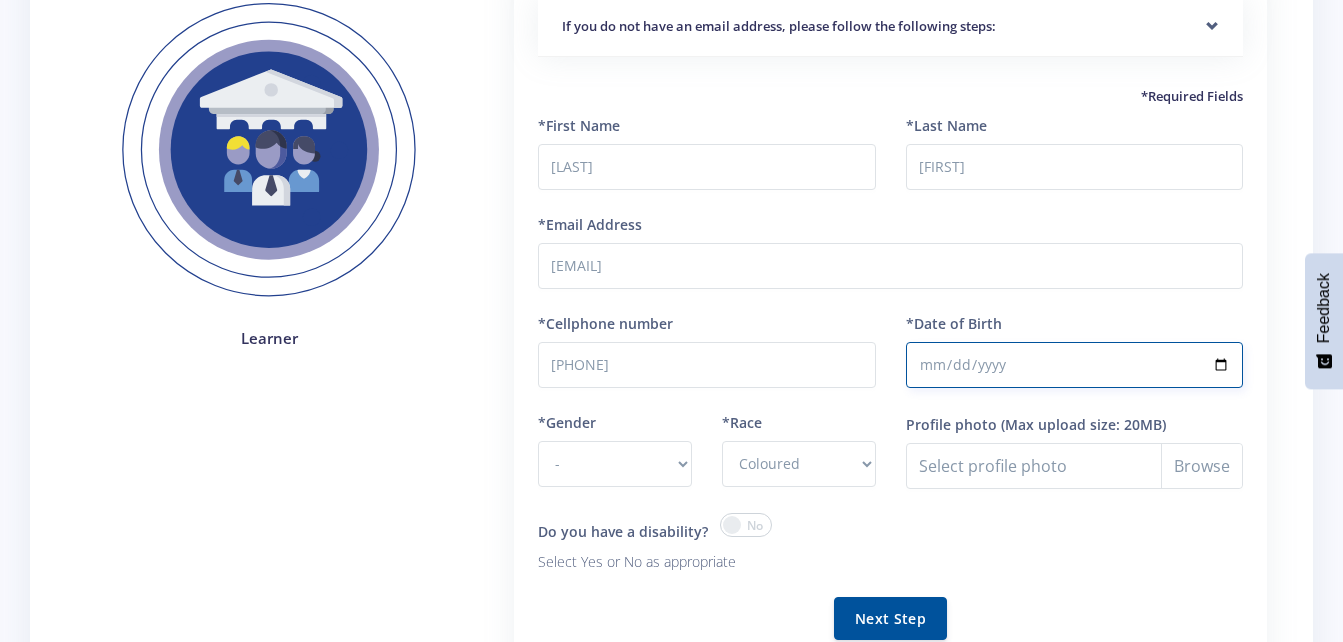 click on "*Date of Birth" at bounding box center (1074, 365) 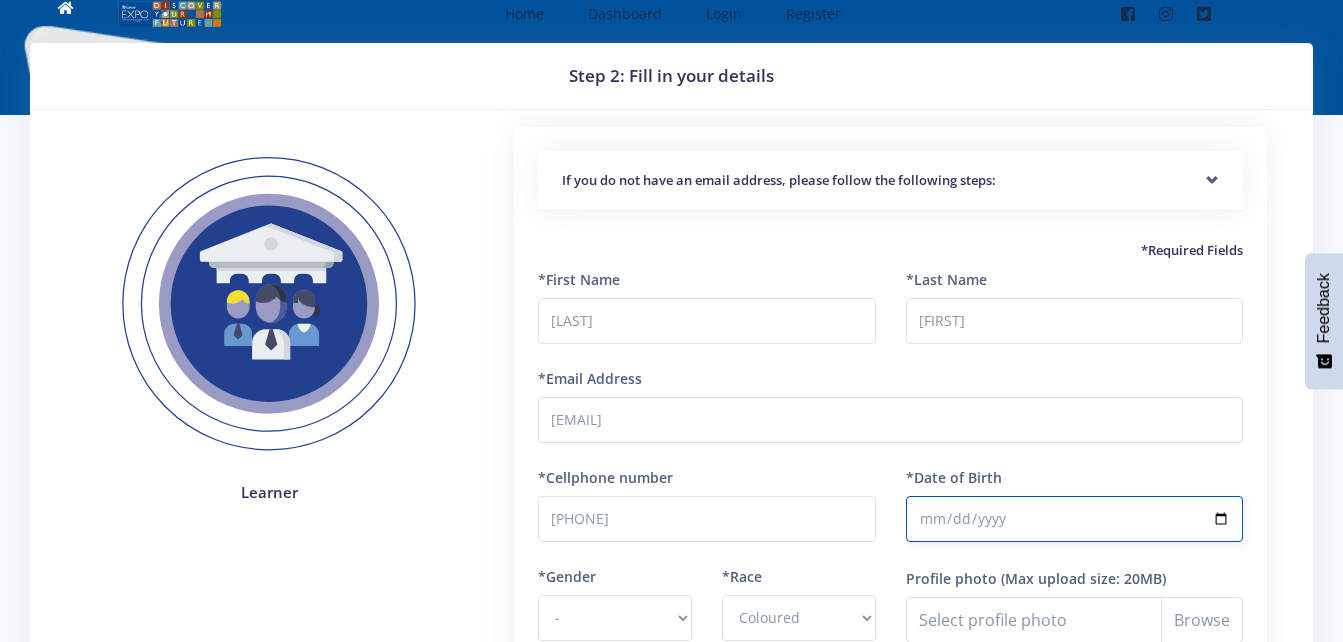 scroll, scrollTop: 0, scrollLeft: 0, axis: both 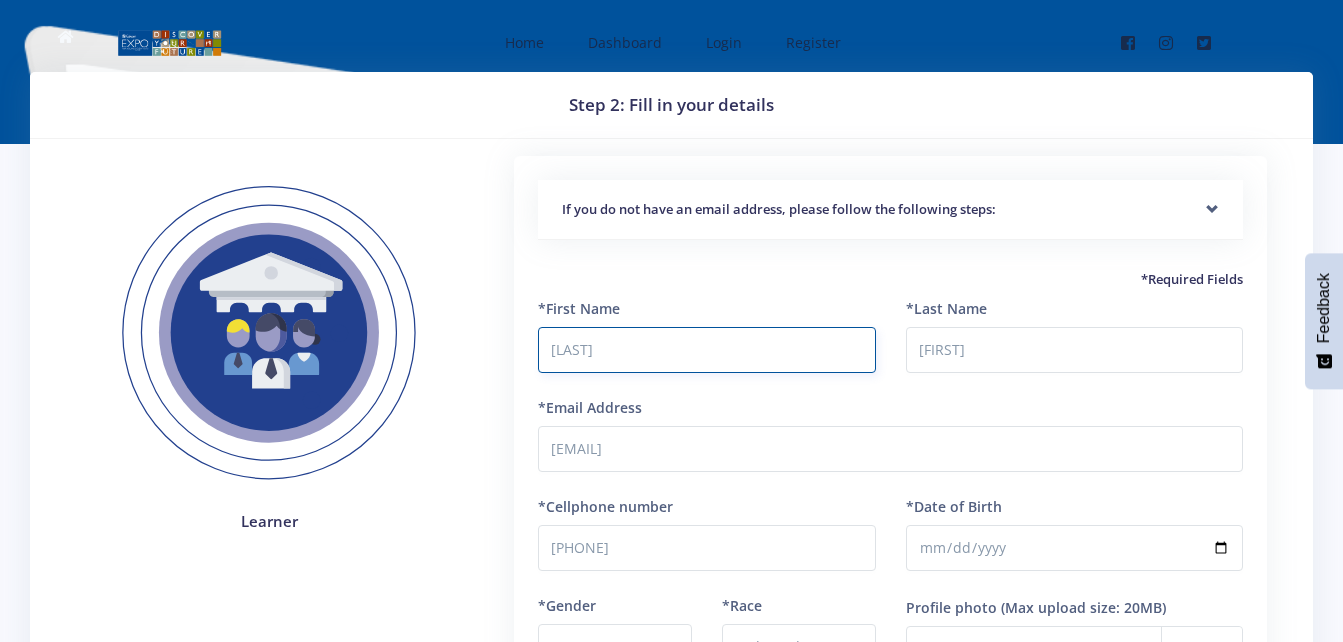 click on "Sheldon" at bounding box center [706, 350] 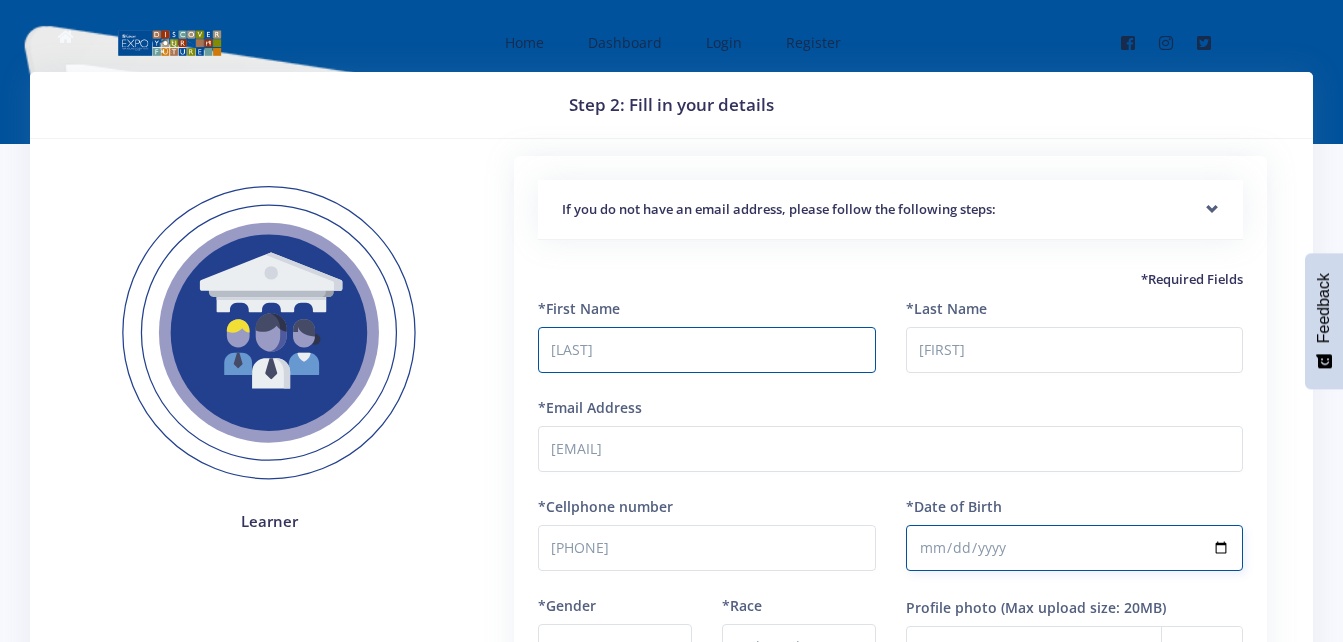 type on "2004-03-29" 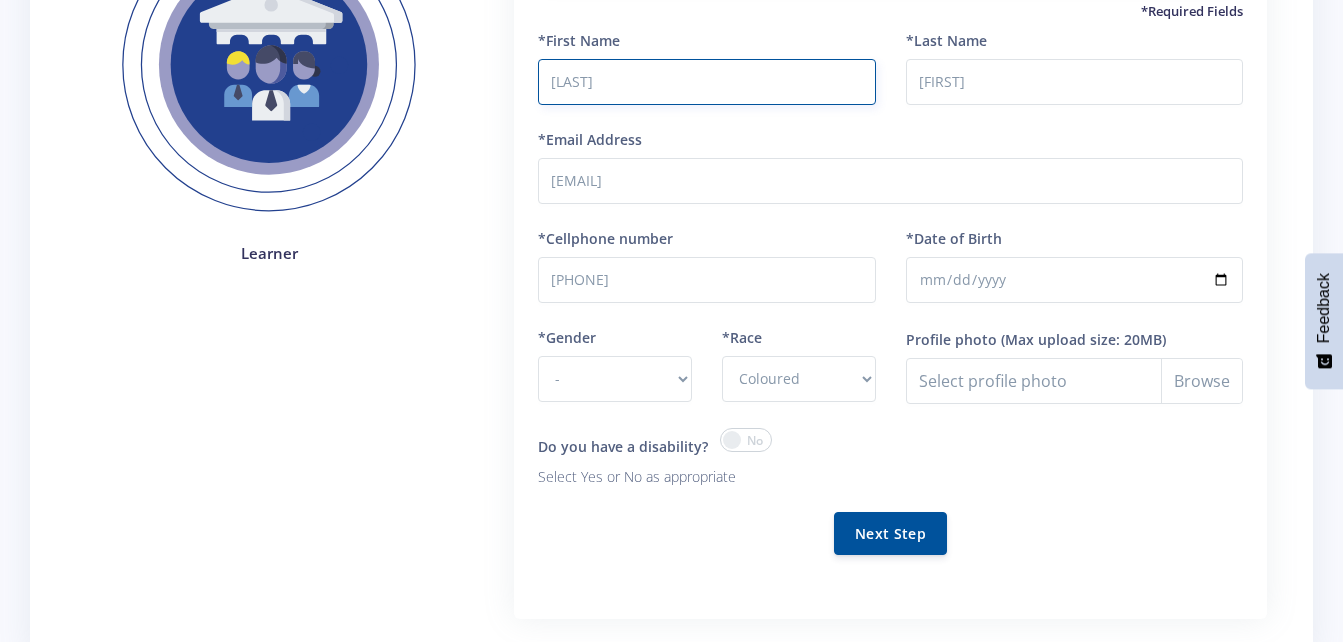 scroll, scrollTop: 275, scrollLeft: 0, axis: vertical 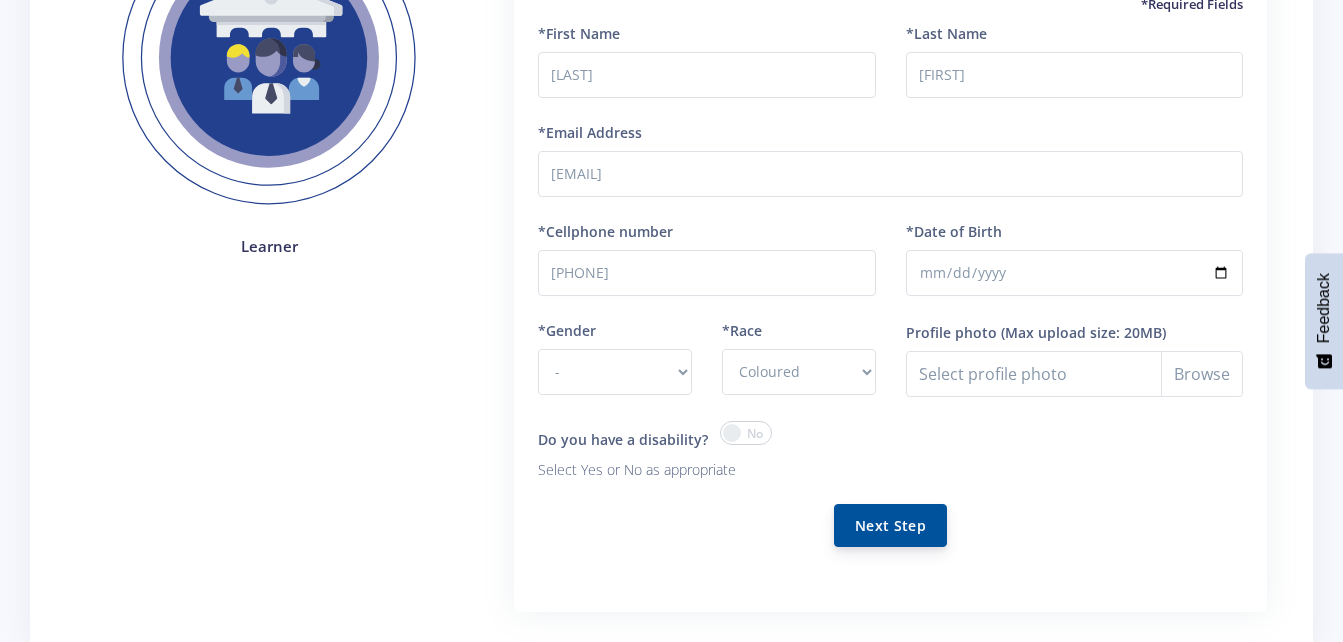 click on "Next
Step" at bounding box center (890, 526) 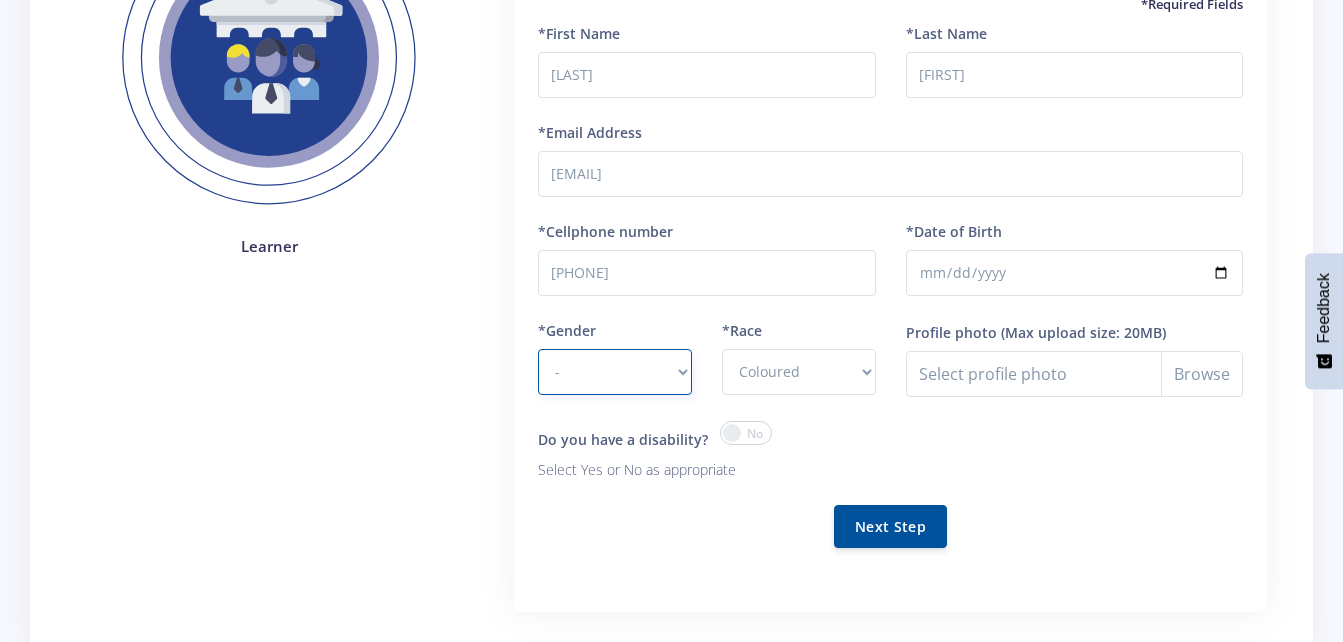 click on "-
Male
Female" at bounding box center (615, 372) 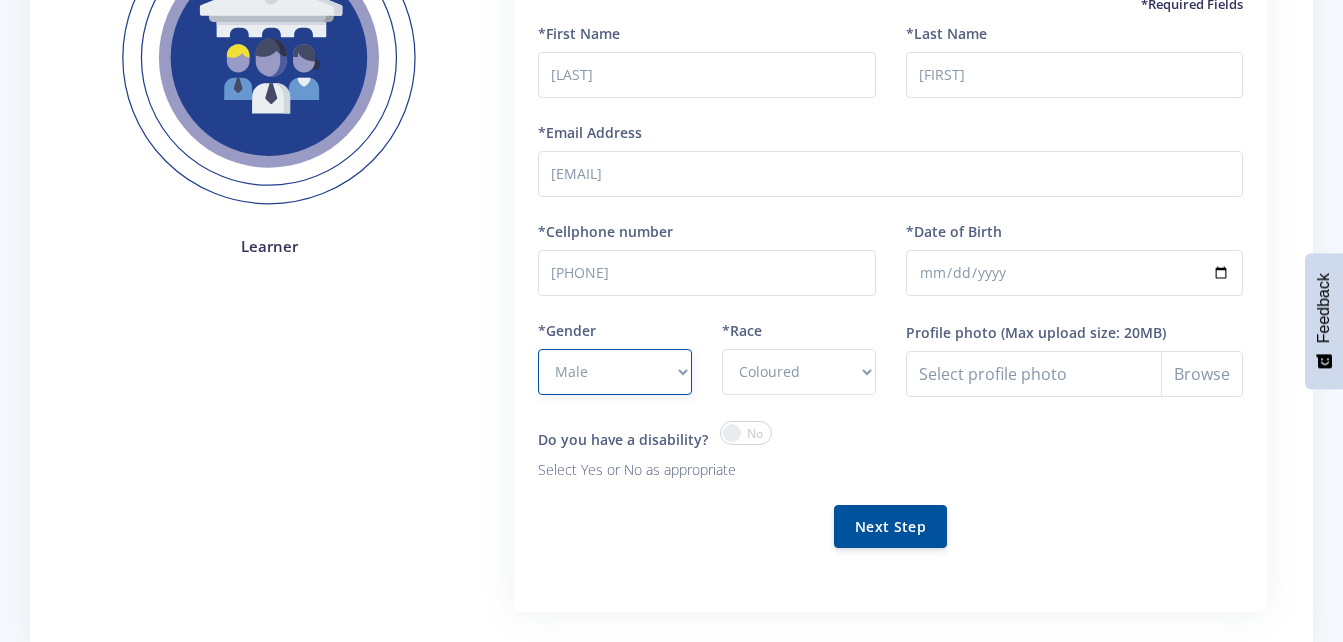 click on "-
Male
Female" at bounding box center (615, 372) 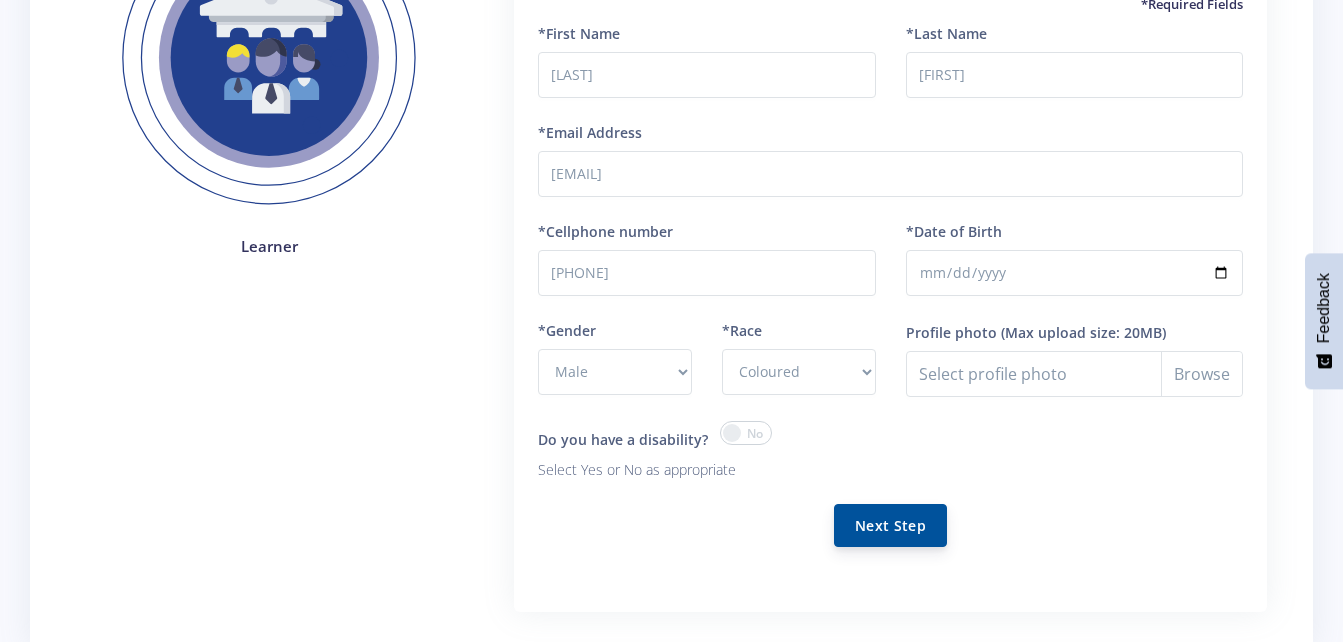 click on "Next
Step" at bounding box center [890, 525] 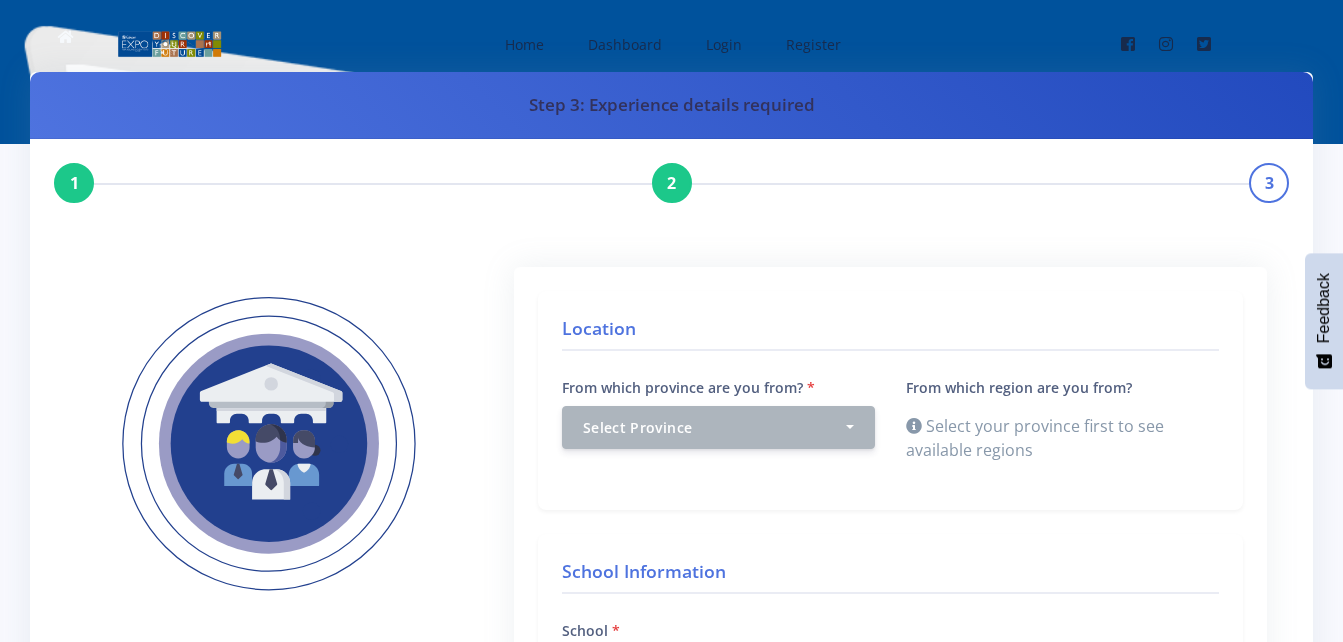scroll, scrollTop: 0, scrollLeft: 0, axis: both 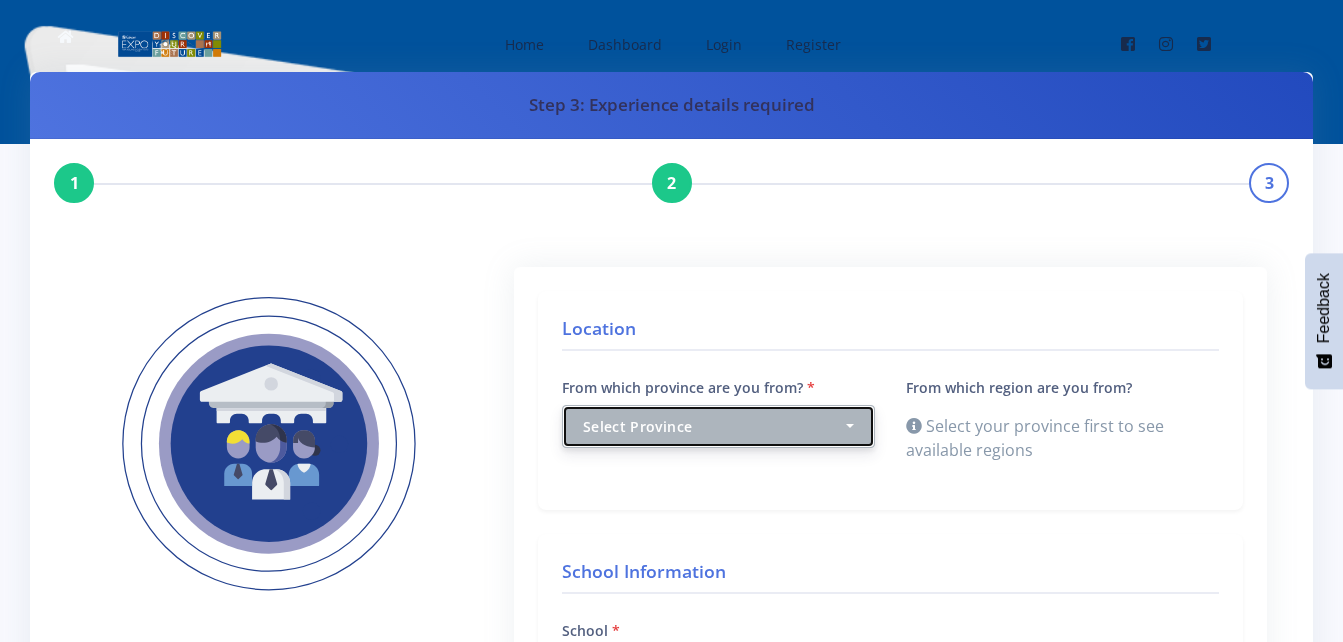 click on "Select Province" at bounding box center [718, 426] 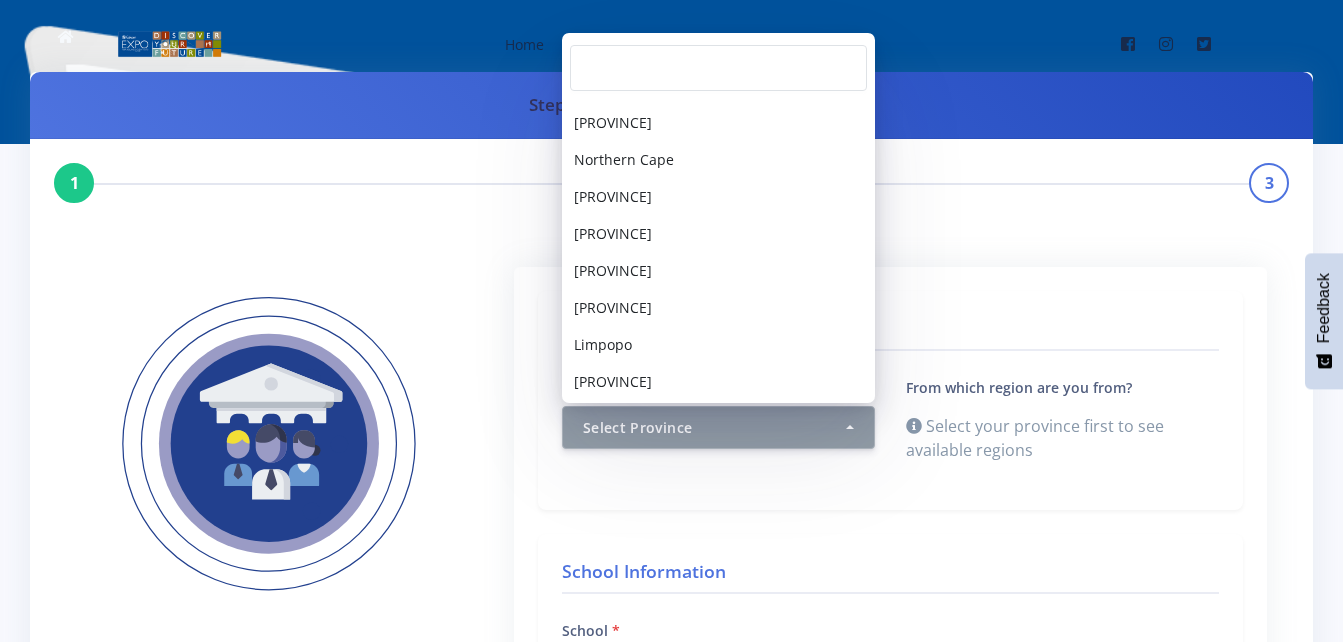 scroll, scrollTop: 70, scrollLeft: 0, axis: vertical 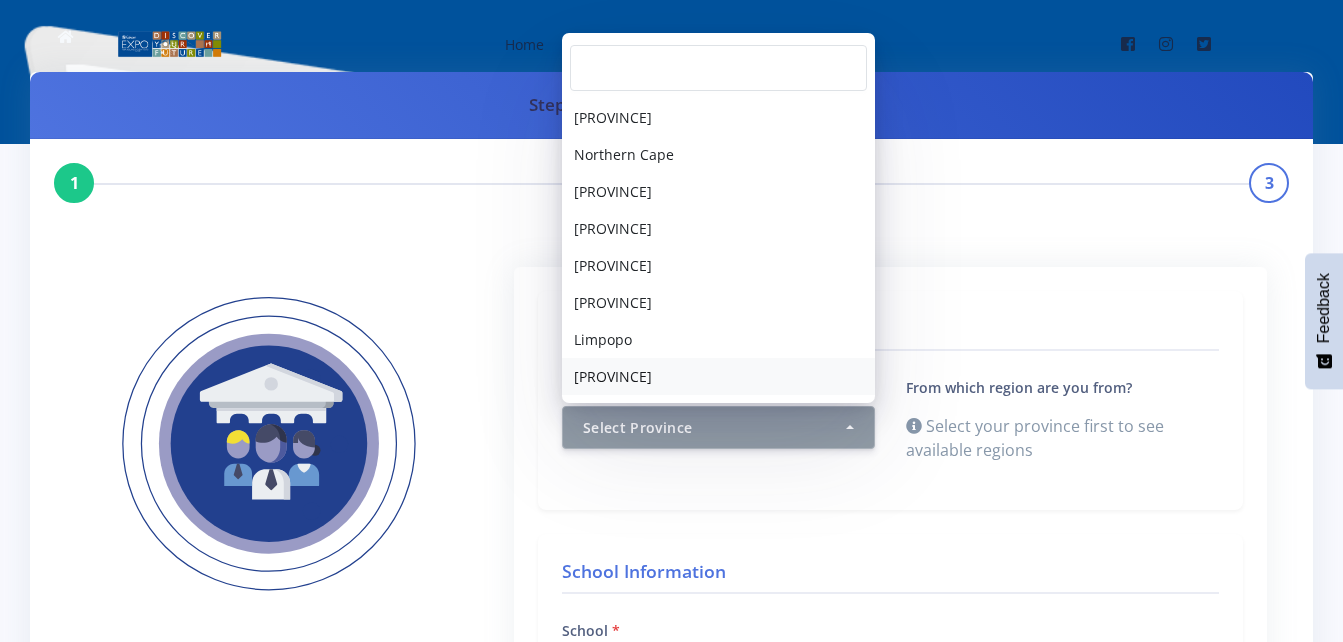 click on "[PROVINCE]" at bounding box center [718, 376] 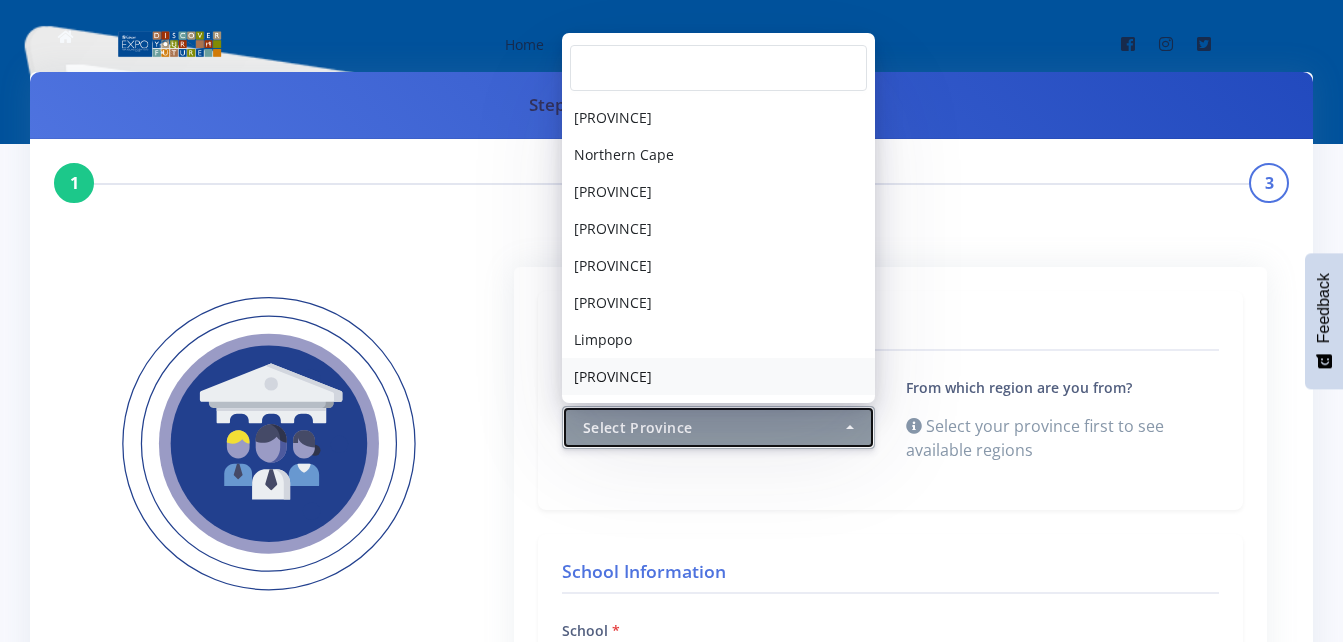 select on "9" 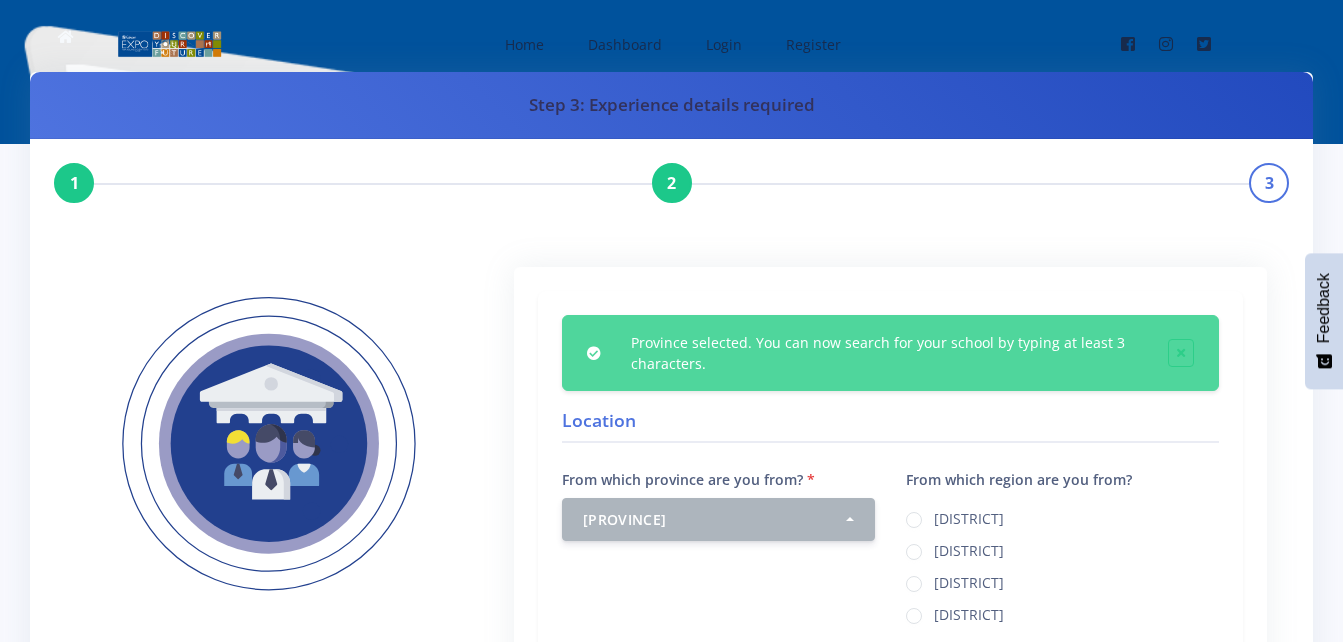 click on "[DISTRICT]" at bounding box center [969, 612] 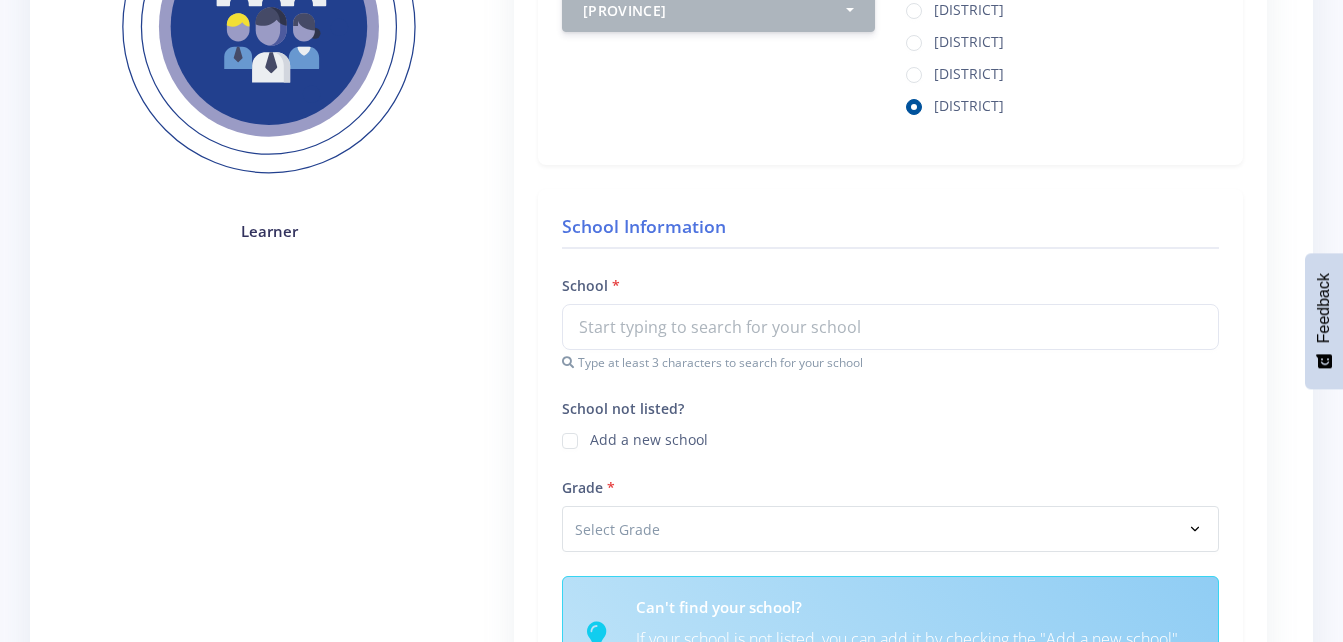 scroll, scrollTop: 429, scrollLeft: 0, axis: vertical 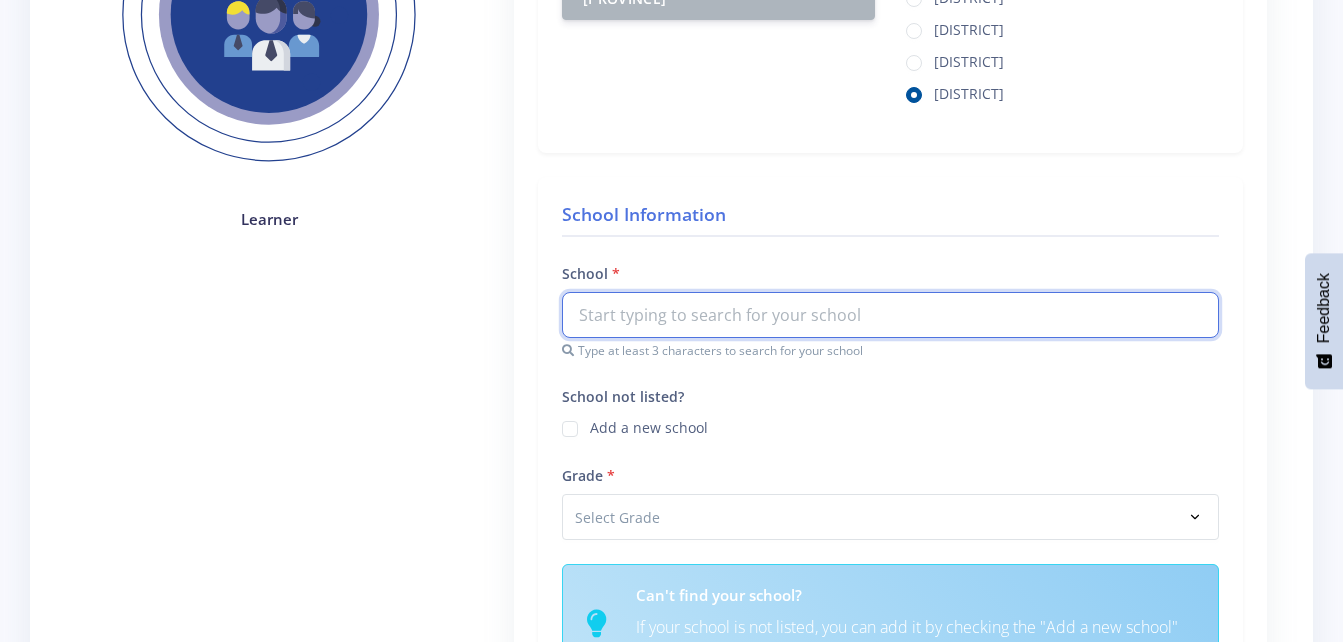 click at bounding box center (890, 315) 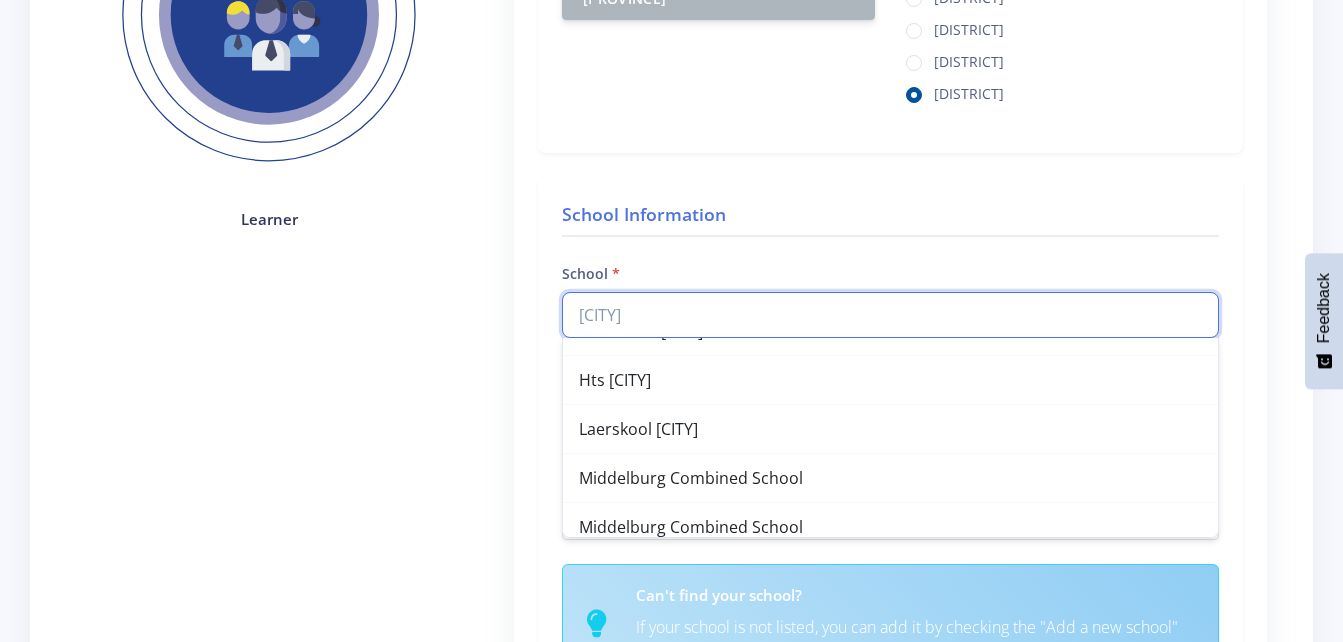 scroll, scrollTop: 120, scrollLeft: 0, axis: vertical 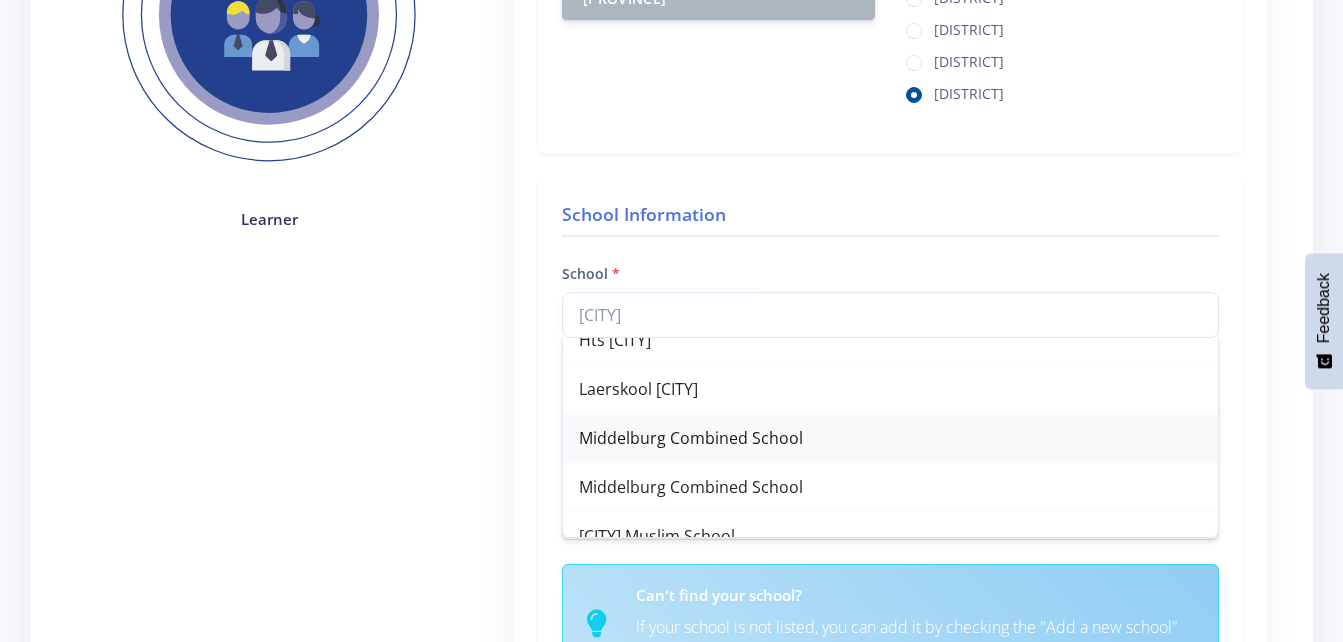click on "Middelburg Combined School" at bounding box center (890, 438) 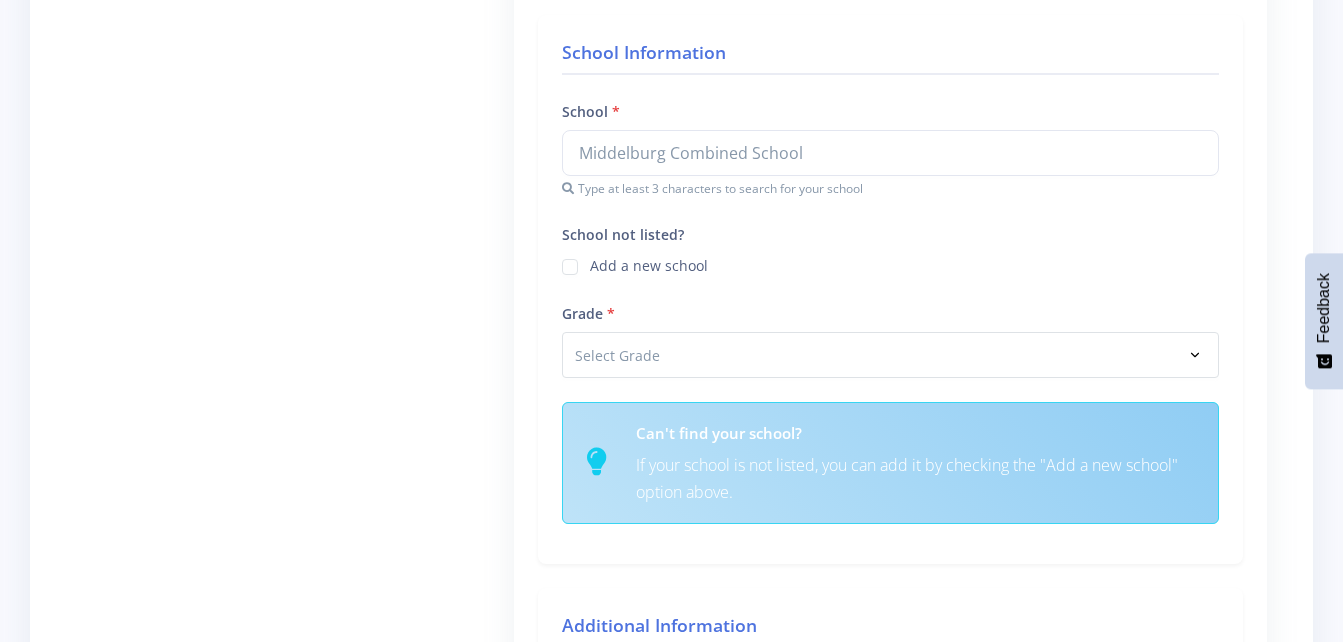 scroll, scrollTop: 688, scrollLeft: 0, axis: vertical 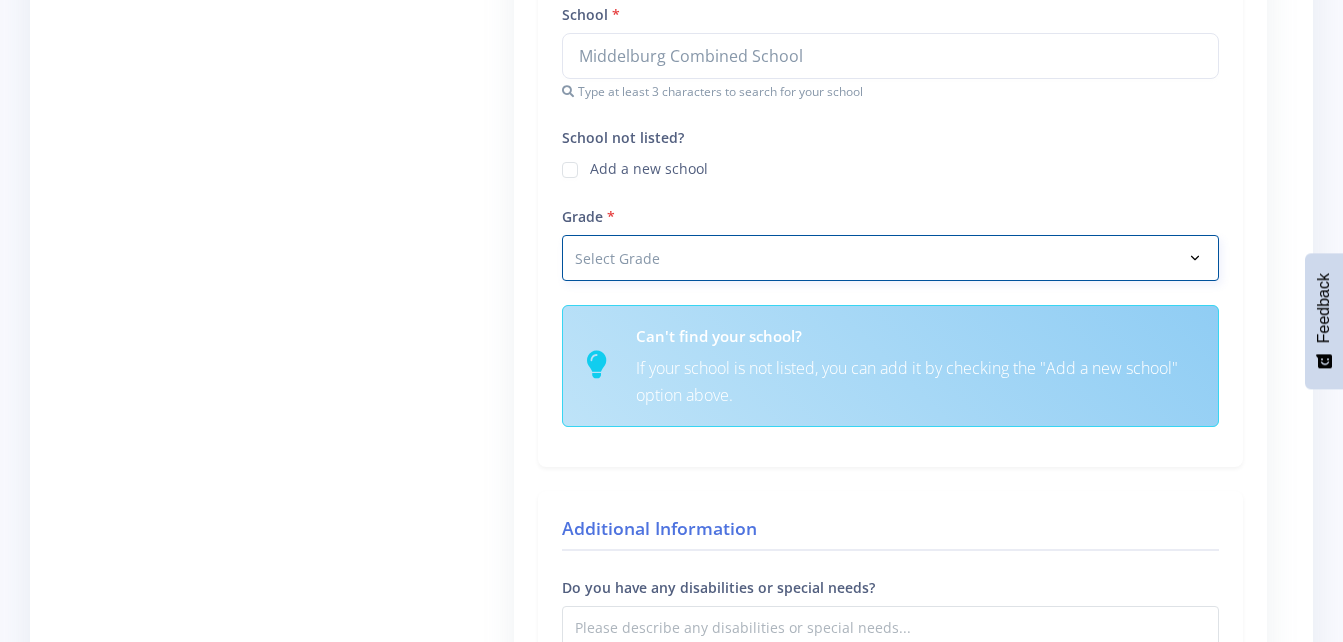 click on "School Information
School
[CITY] Combined School
C V O Skool [CITY] [CITY] Hts [CITY] Laerskool [CITY] [CITY] Combined School [CITY] Combined School [CITY] Muslim School [CITY] Preparatory School
Type at least 3 characters to search for your school
School not listed? Add a new school" at bounding box center [890, 192] 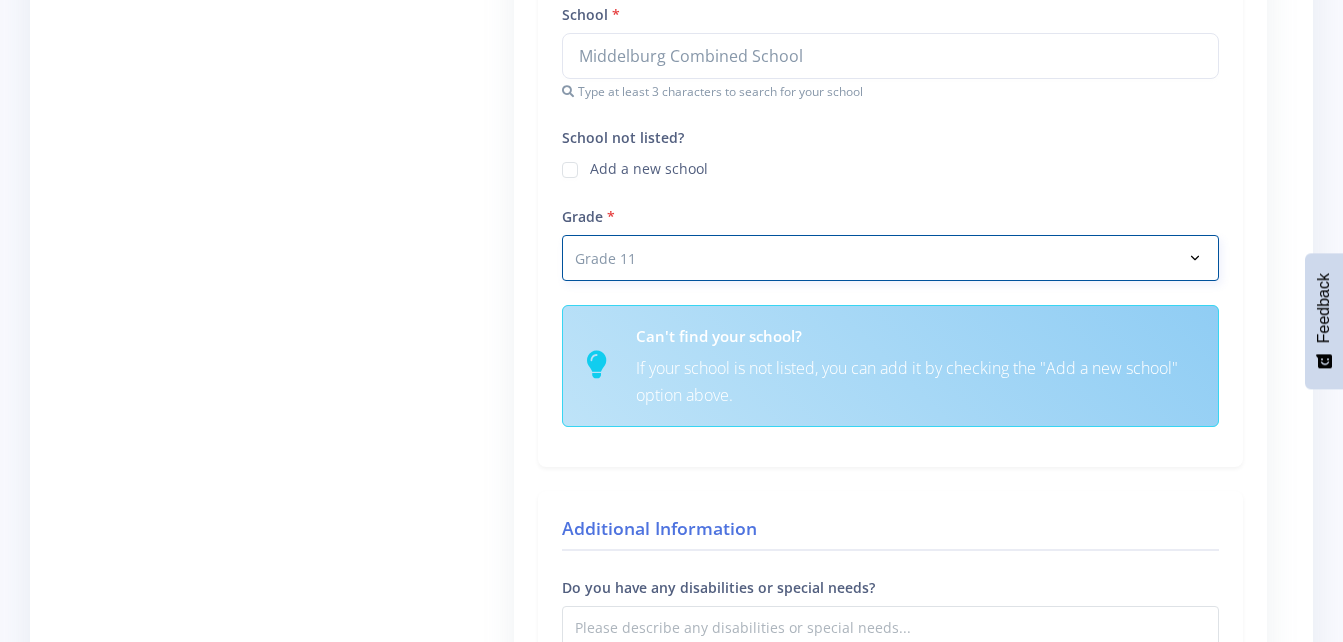click on "Select Grade
Grade 4
Grade 5
Grade 6
Grade 7" at bounding box center (890, 258) 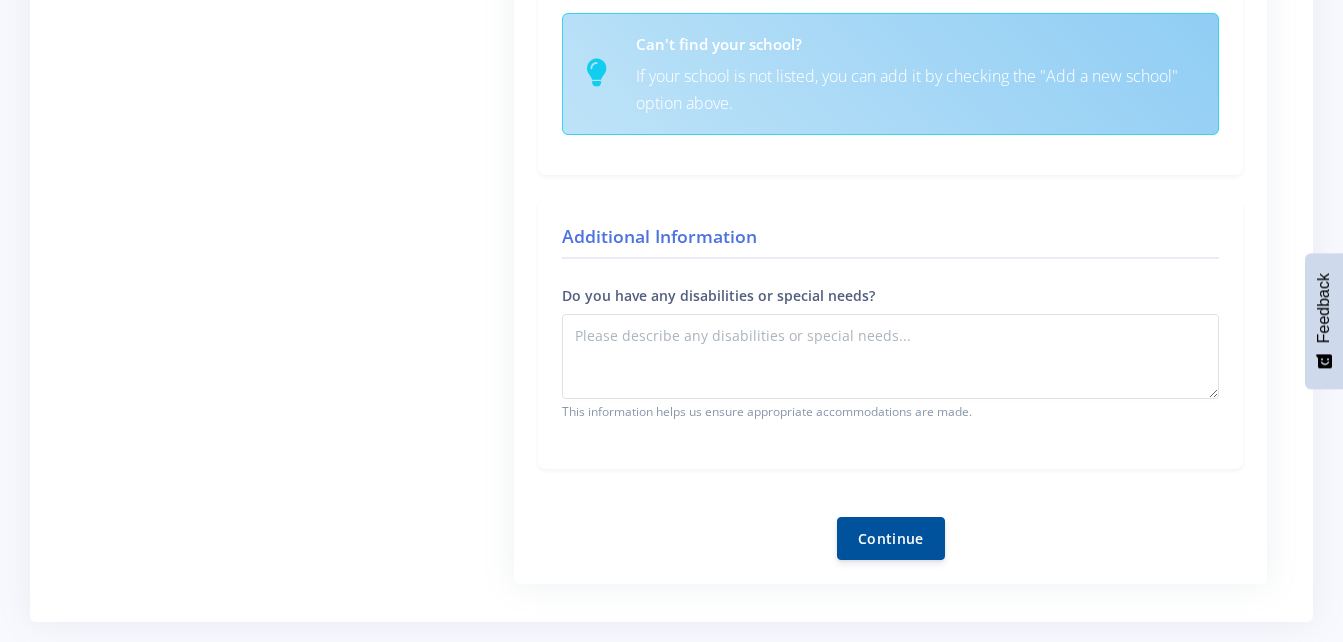 scroll, scrollTop: 1042, scrollLeft: 0, axis: vertical 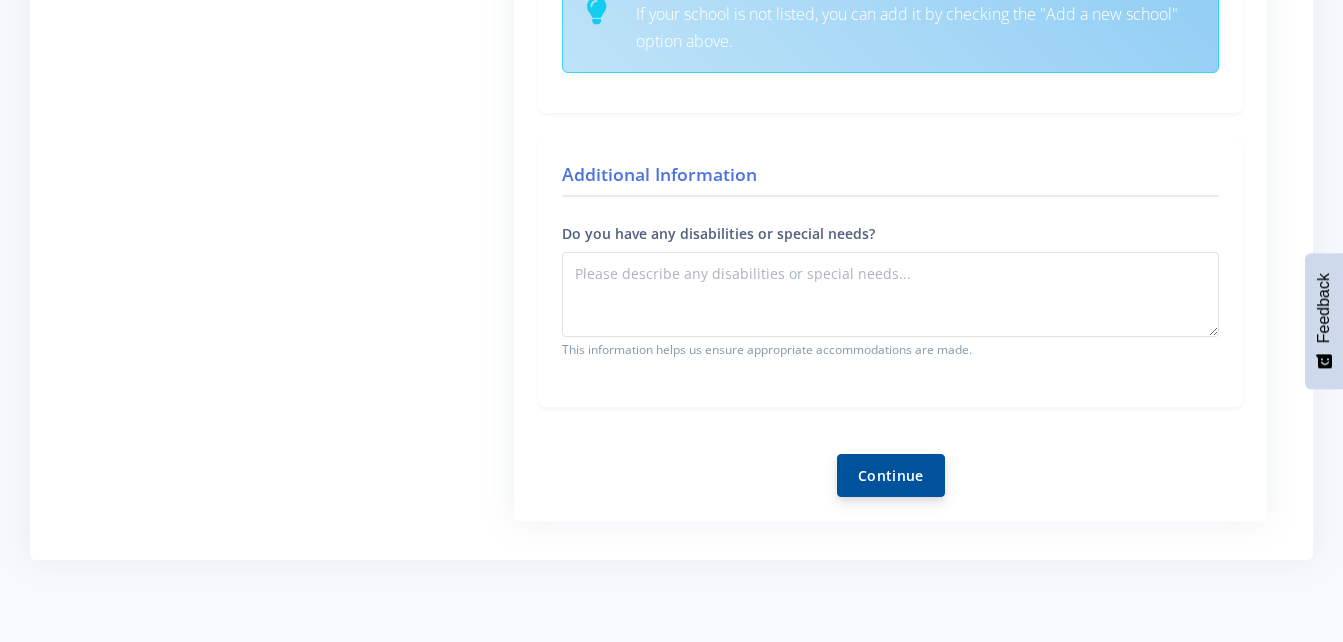 click on "Continue" at bounding box center (891, 475) 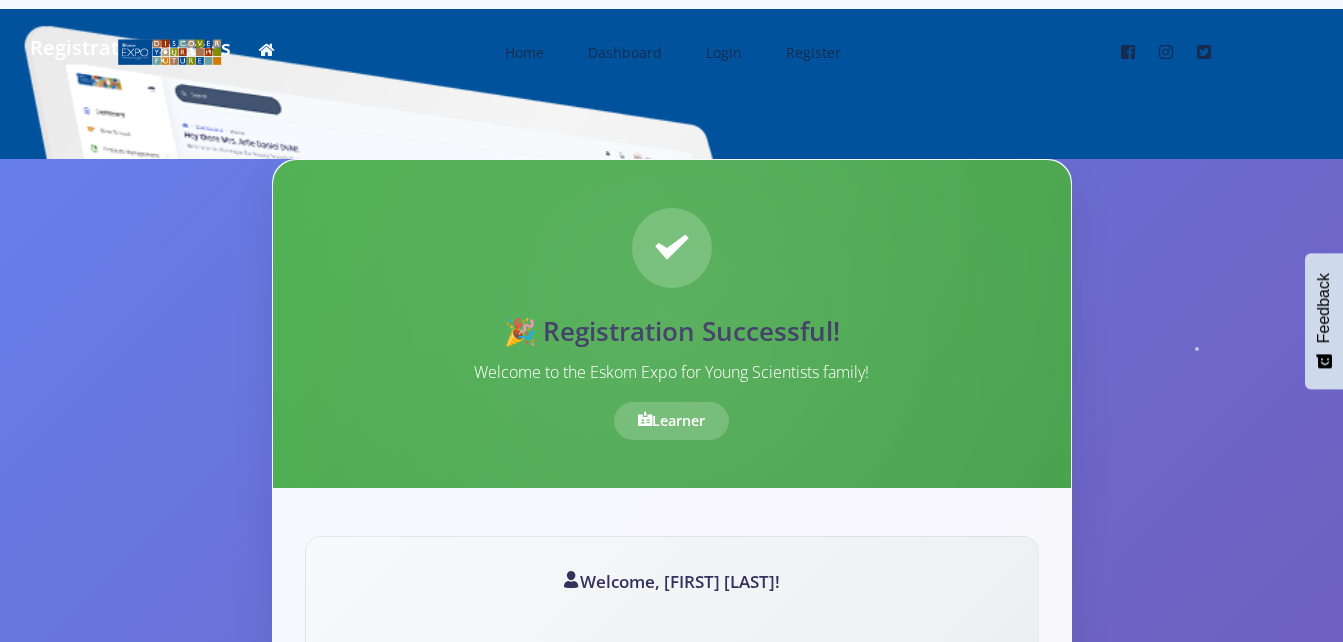 scroll, scrollTop: 0, scrollLeft: 0, axis: both 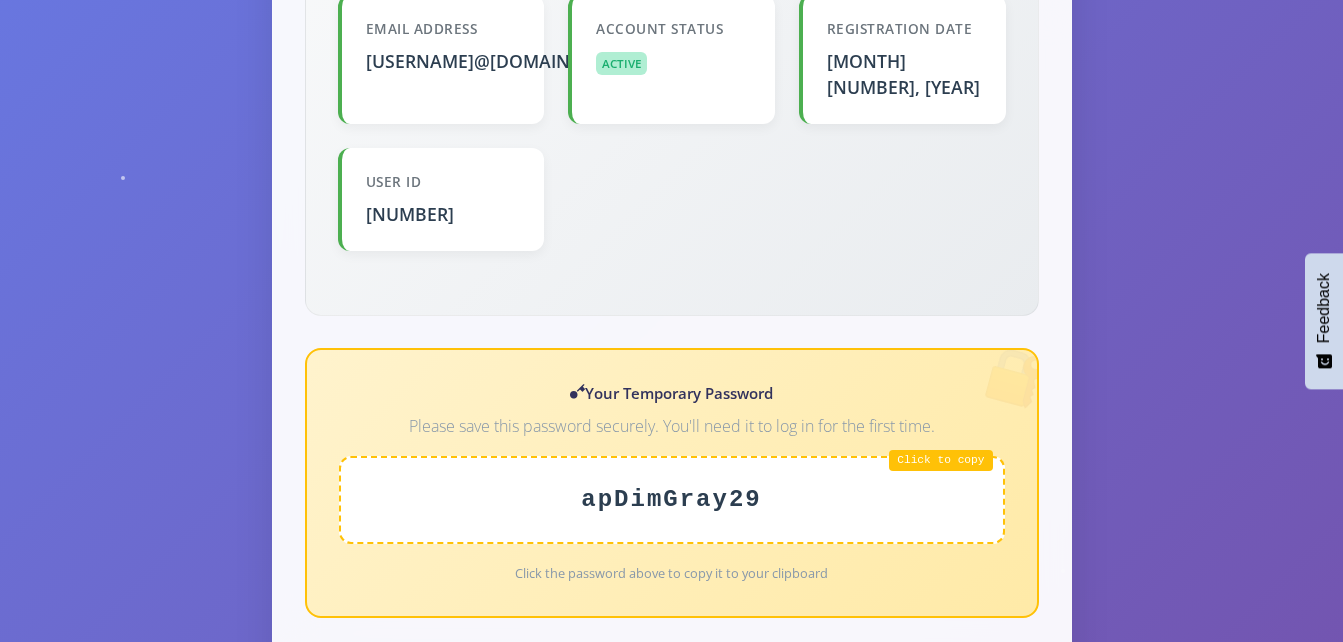click on "apDimGray29" at bounding box center (672, 500) 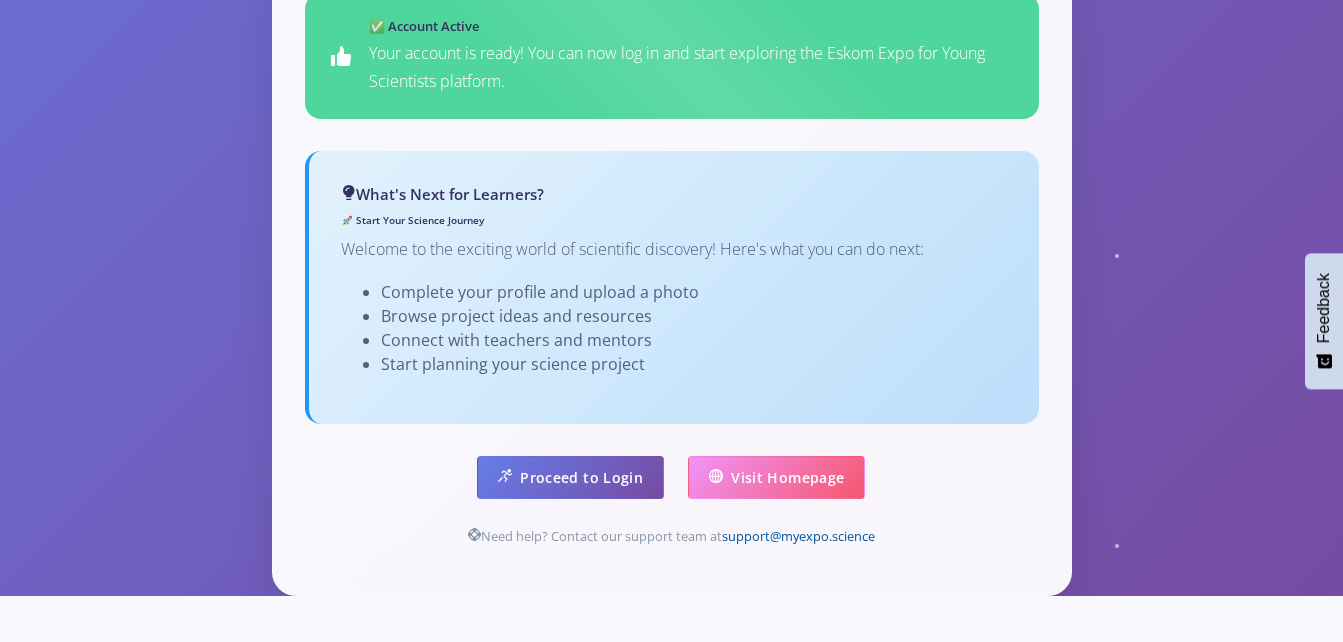 scroll, scrollTop: 1325, scrollLeft: 0, axis: vertical 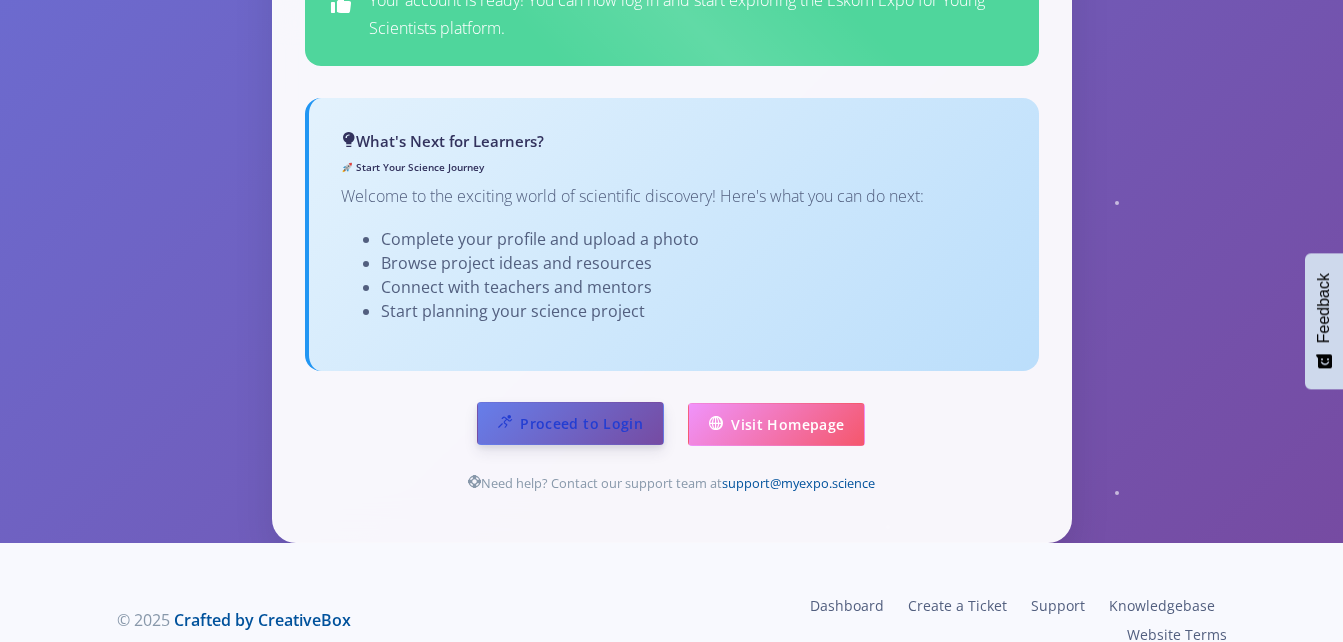click on "Proceed to Login" at bounding box center (570, 423) 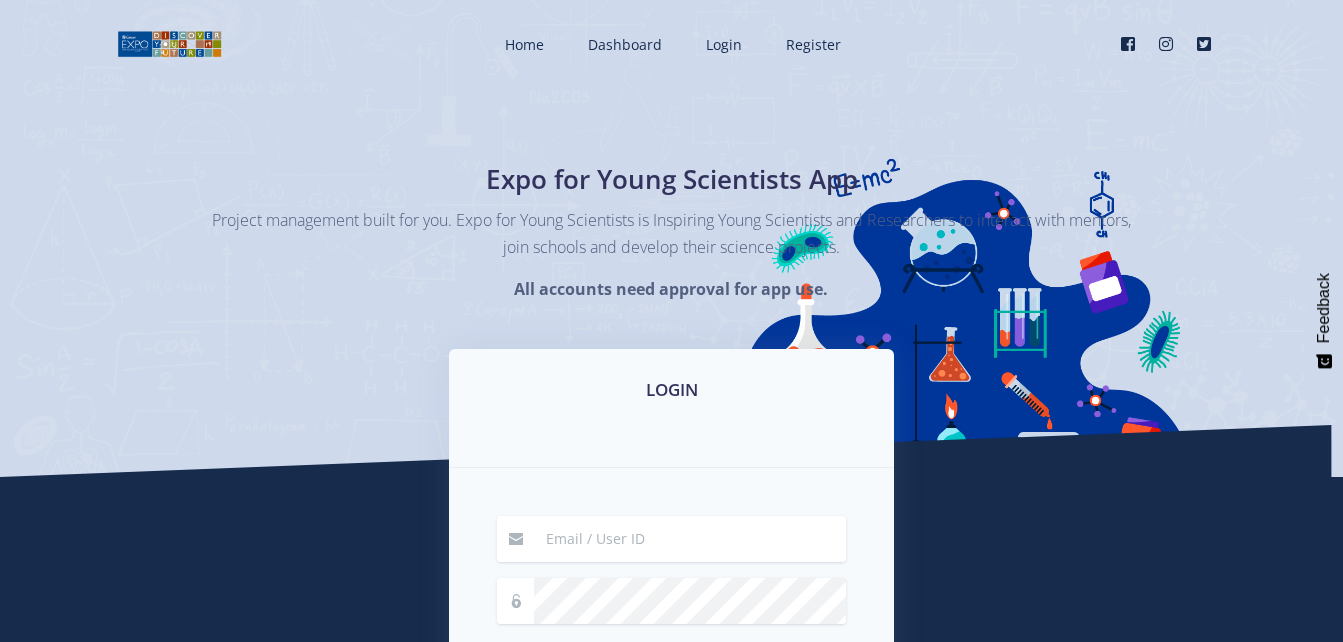 scroll, scrollTop: 0, scrollLeft: 0, axis: both 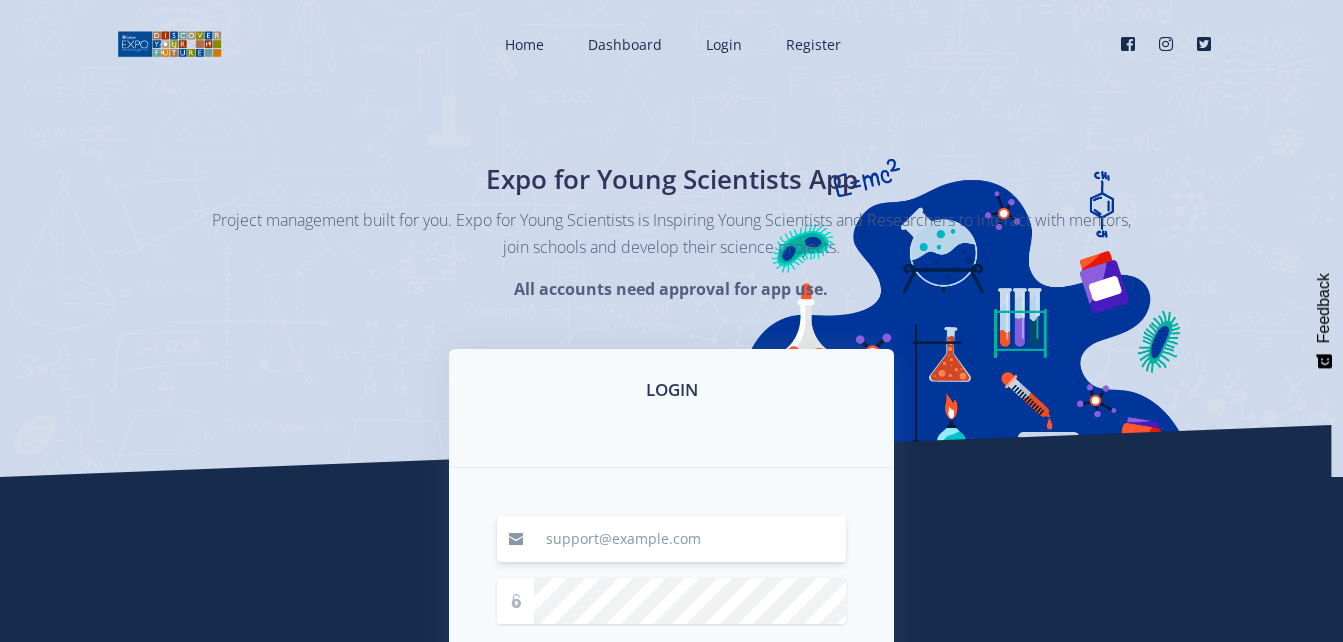 click on "tapsruzive@gmail.com" at bounding box center (690, 539) 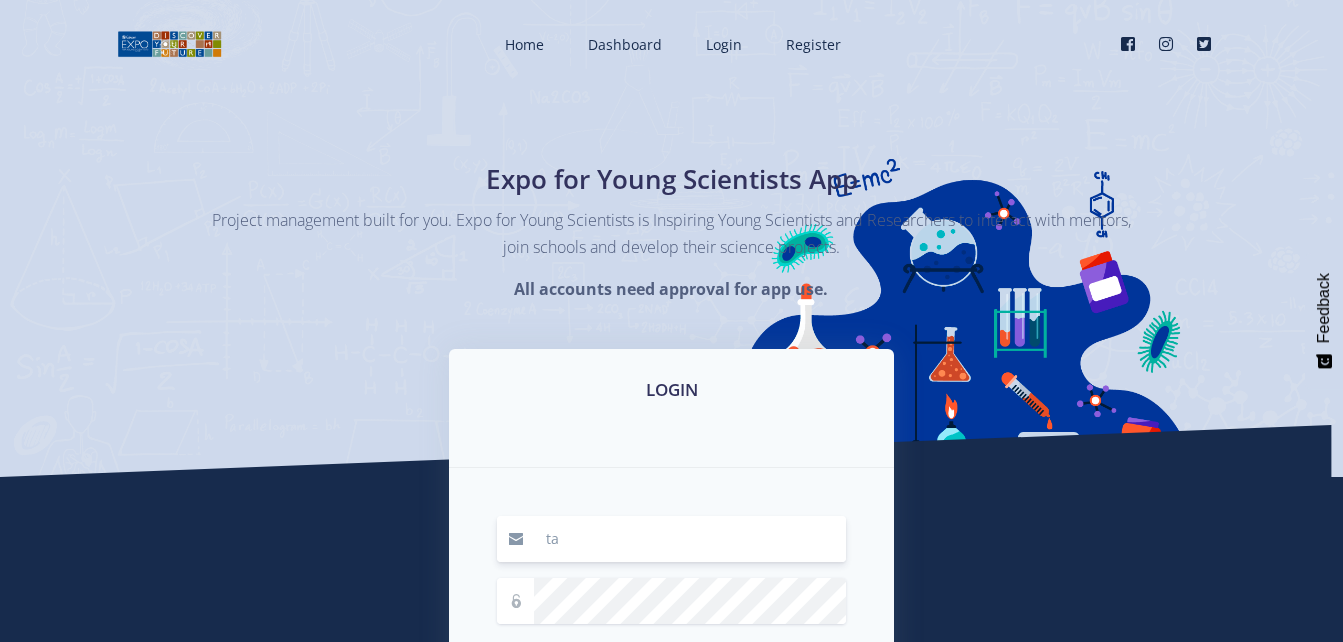 type on "t" 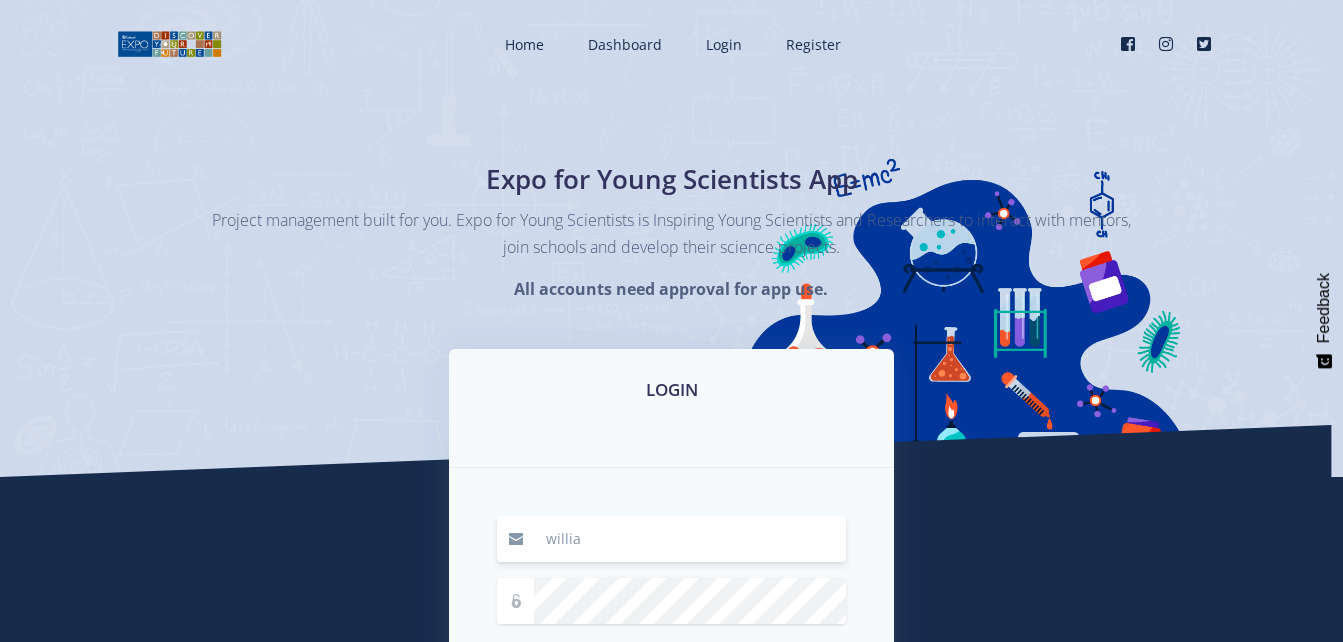 click on "willia" at bounding box center [690, 539] 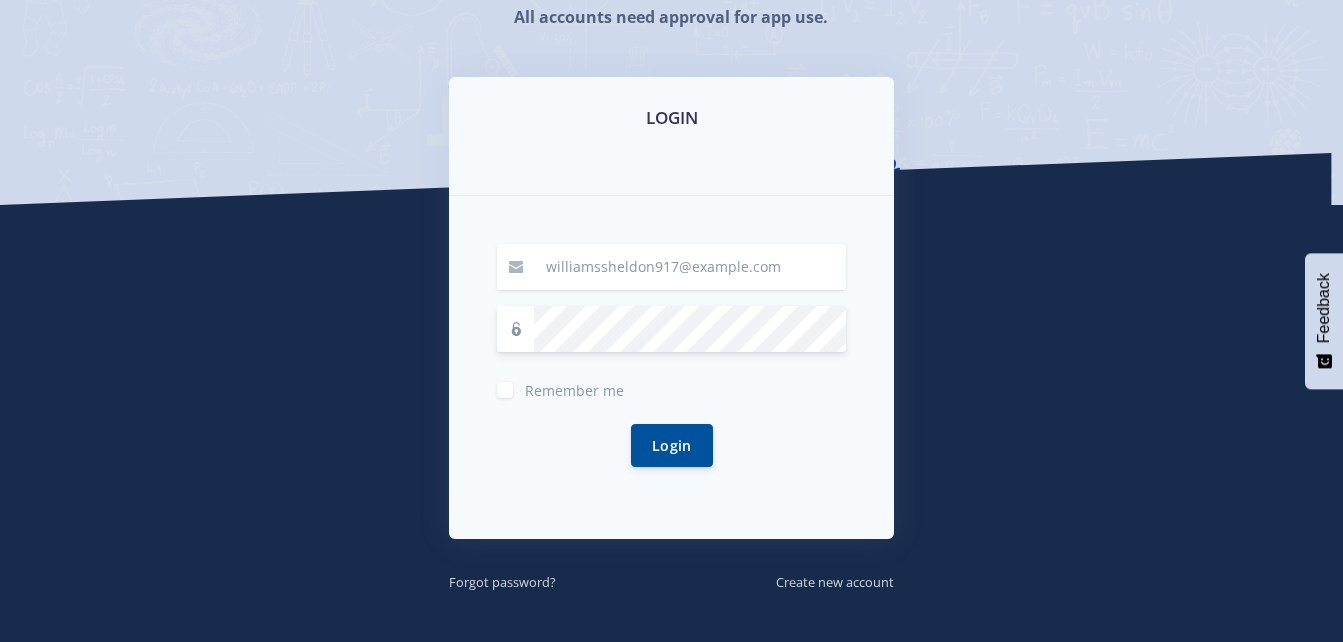 scroll, scrollTop: 311, scrollLeft: 0, axis: vertical 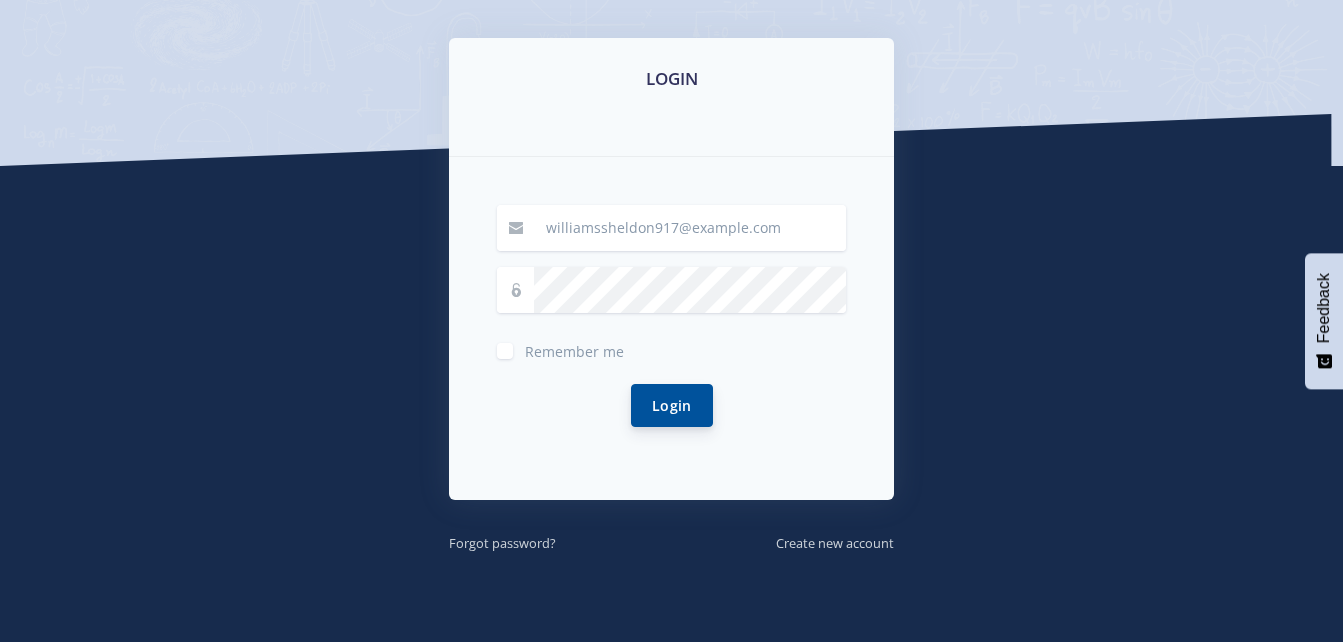 click on "Login" at bounding box center [672, 405] 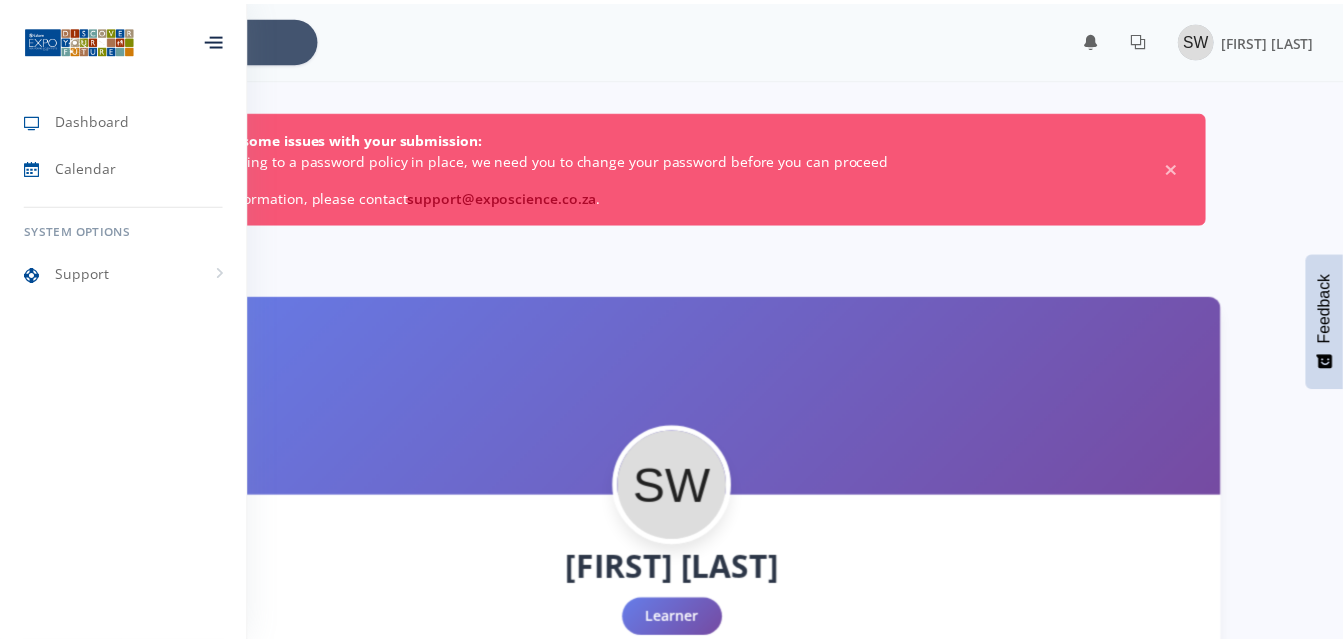 scroll, scrollTop: 0, scrollLeft: 0, axis: both 